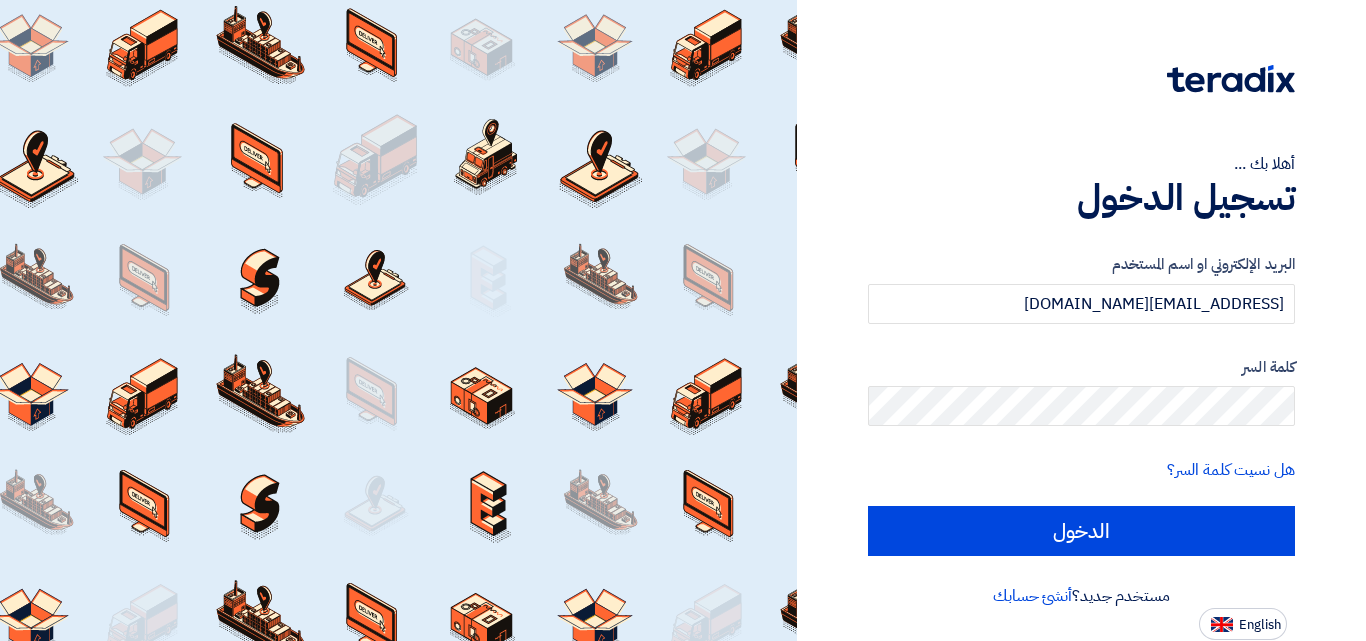 click on "الدخول" 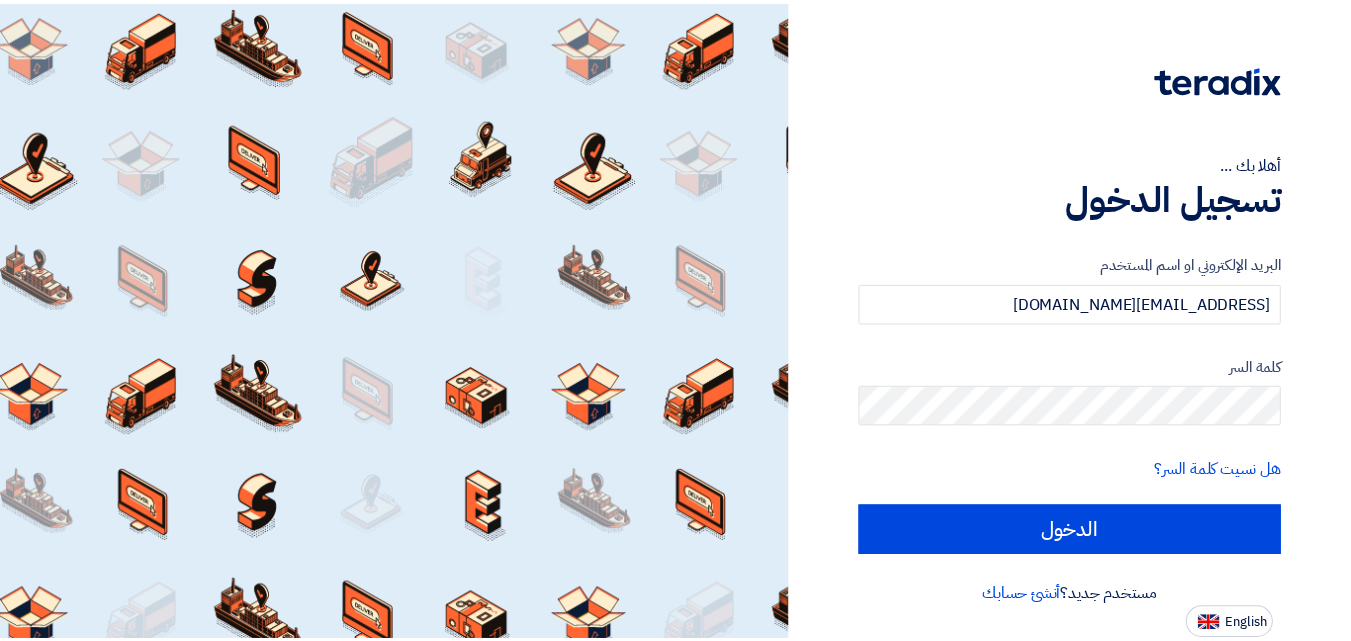 scroll, scrollTop: 0, scrollLeft: 0, axis: both 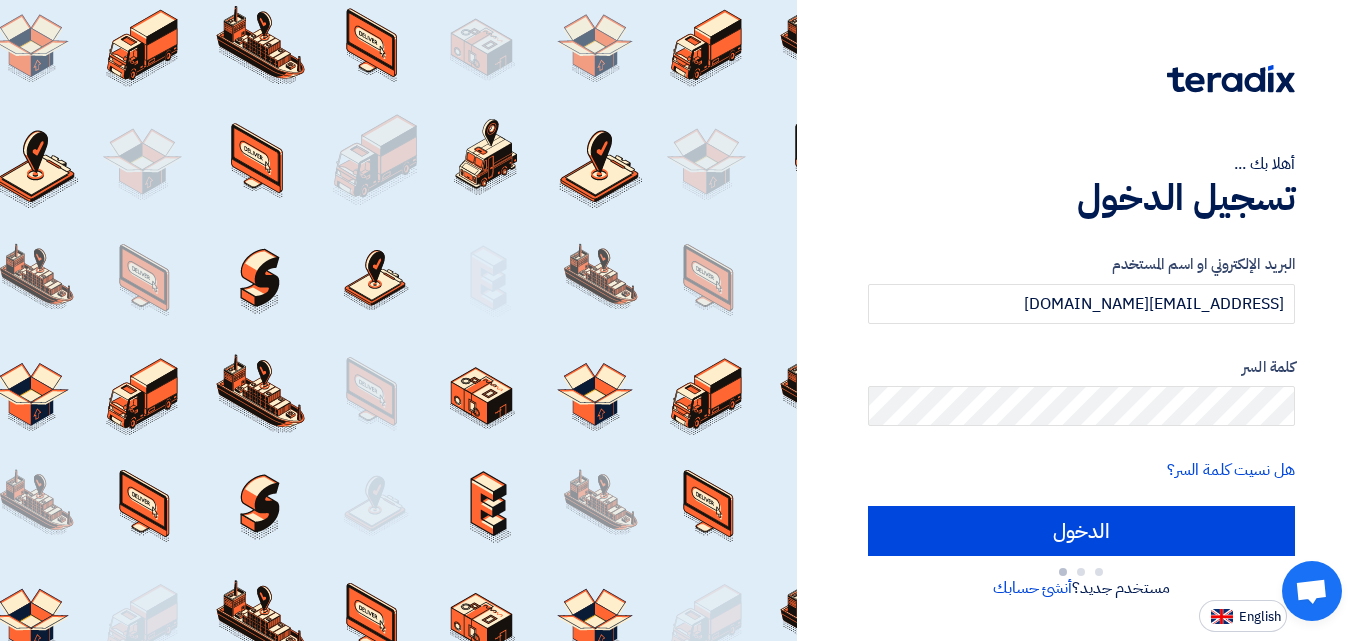 type on "Sign in" 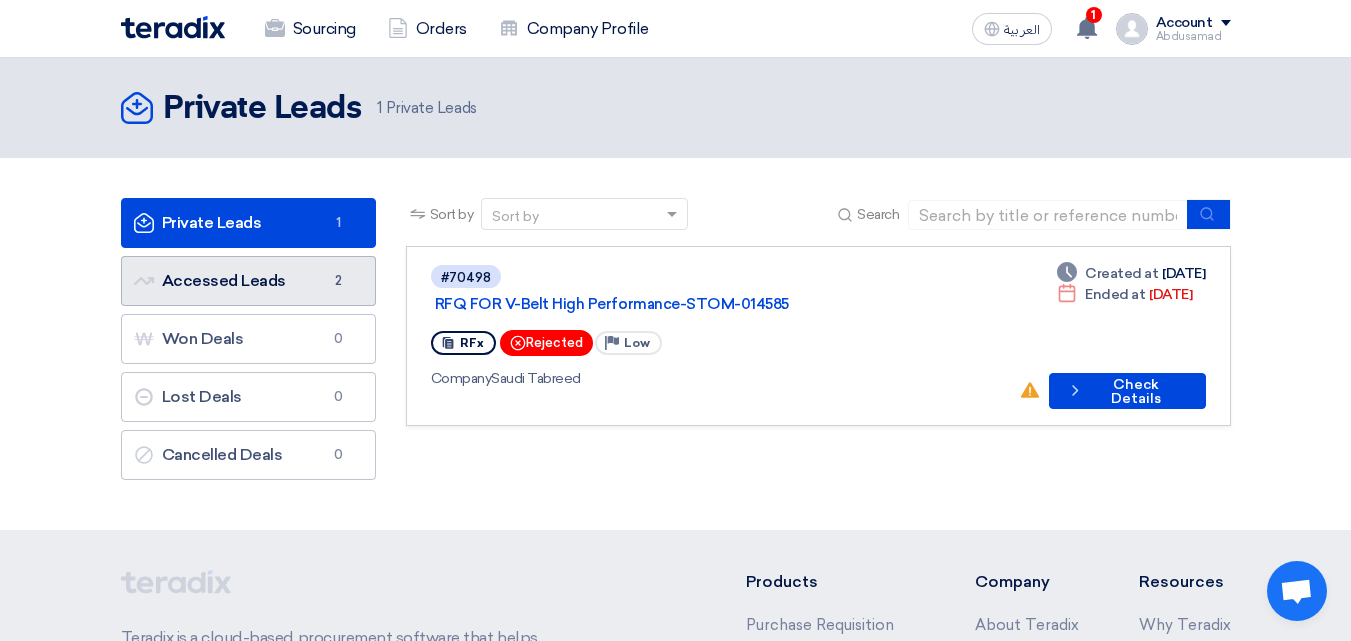 click on "Accessed Leads
Accessed Leads
2" 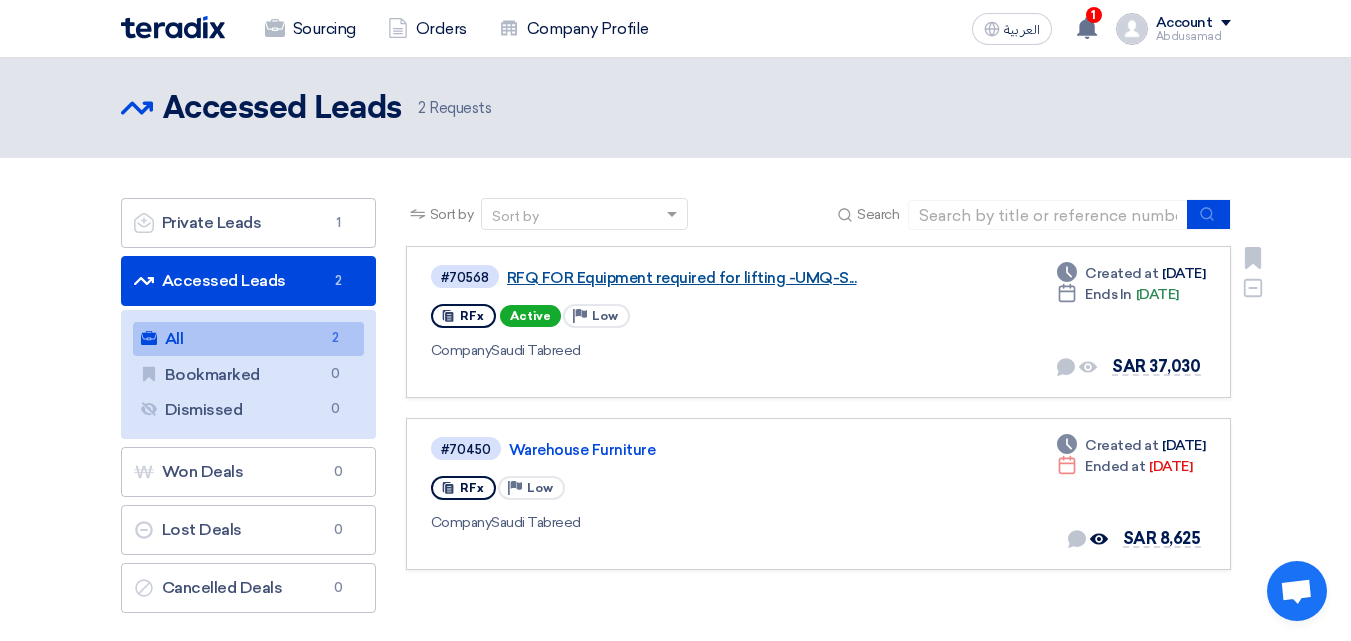 click on "RFQ FOR Equipment required for lifting -UMQ-S..." 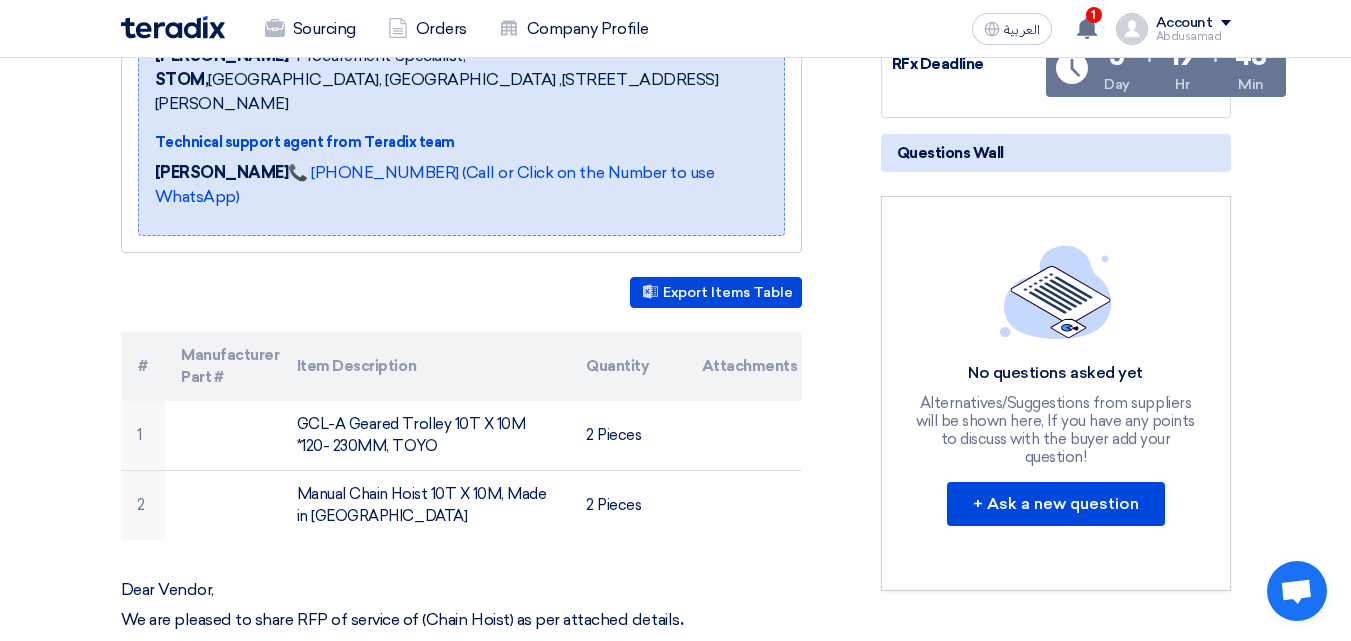 scroll, scrollTop: 400, scrollLeft: 0, axis: vertical 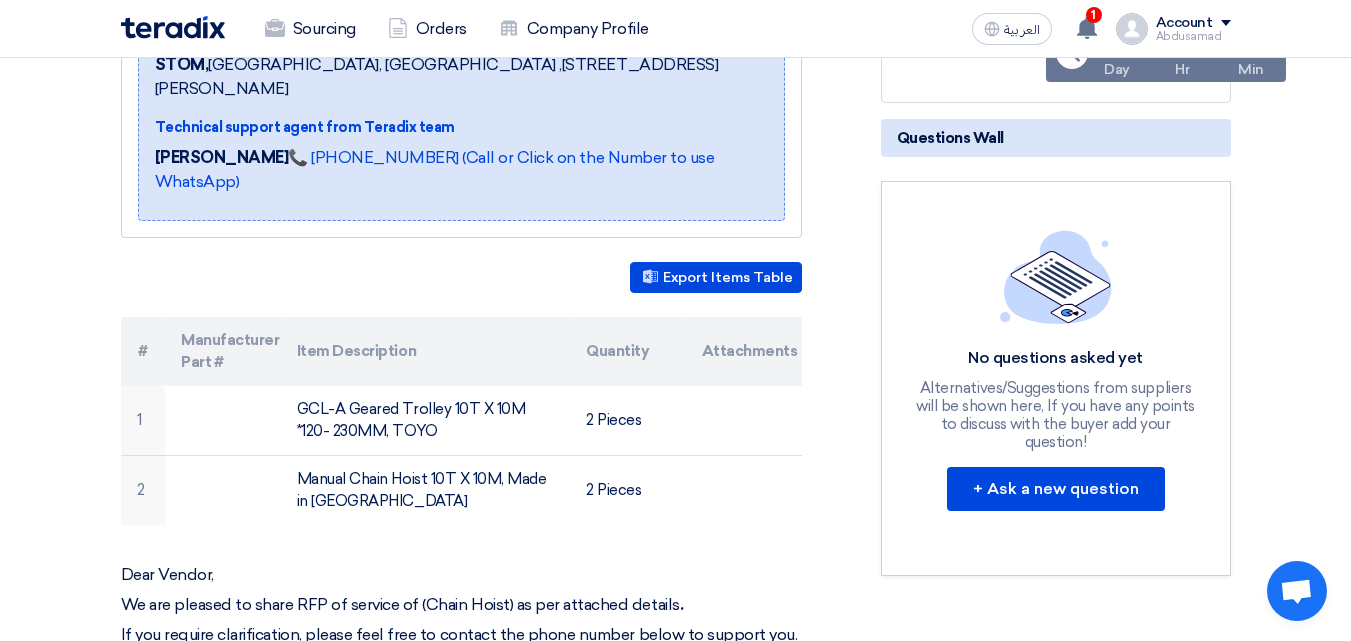 click on "Attachments" 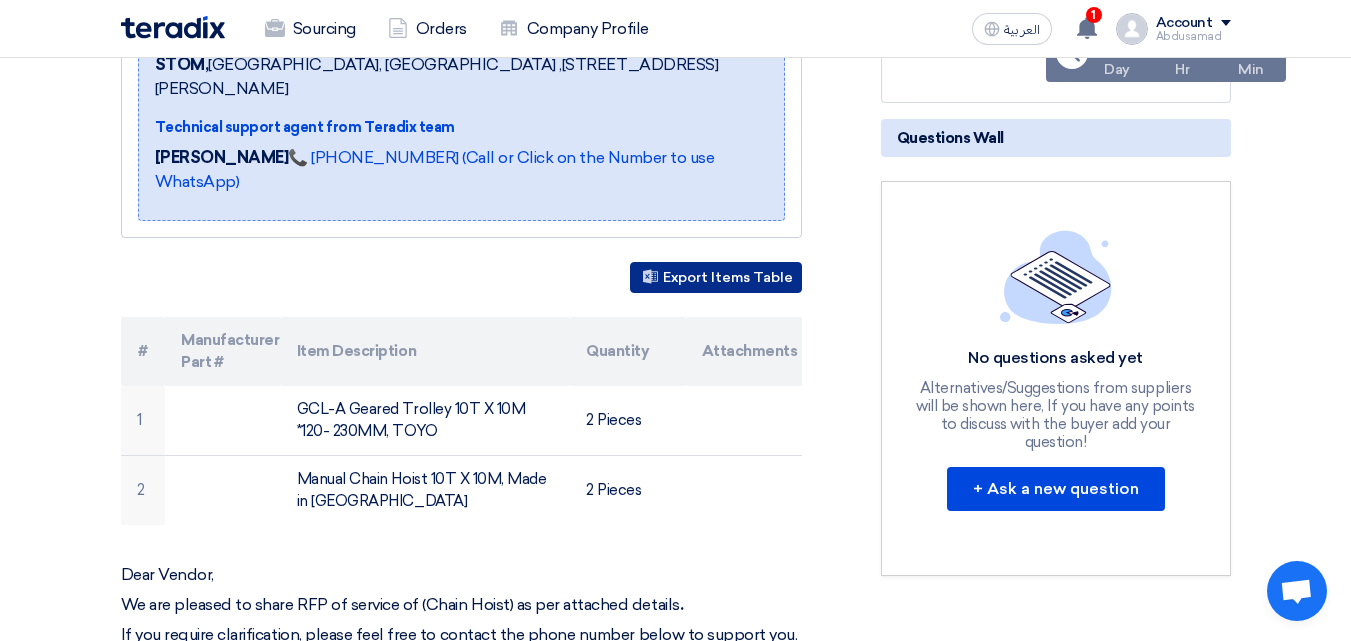 click on "Export Items Table" 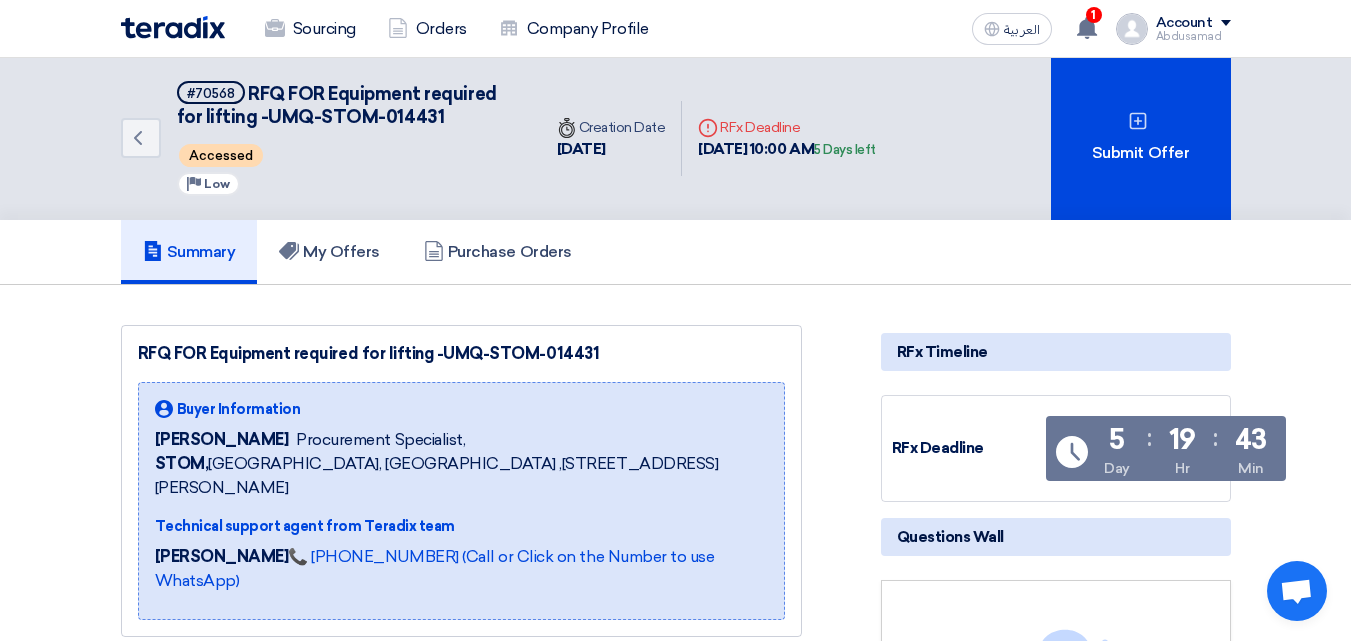 scroll, scrollTop: 0, scrollLeft: 0, axis: both 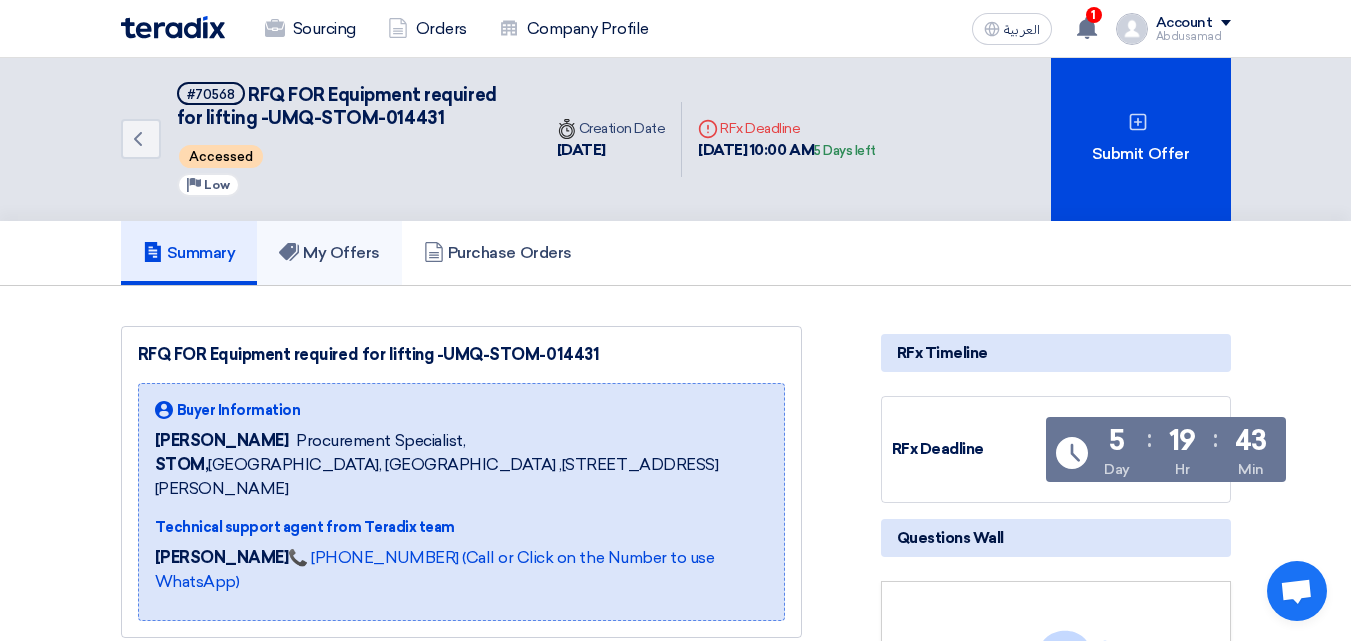 click on "My Offers" 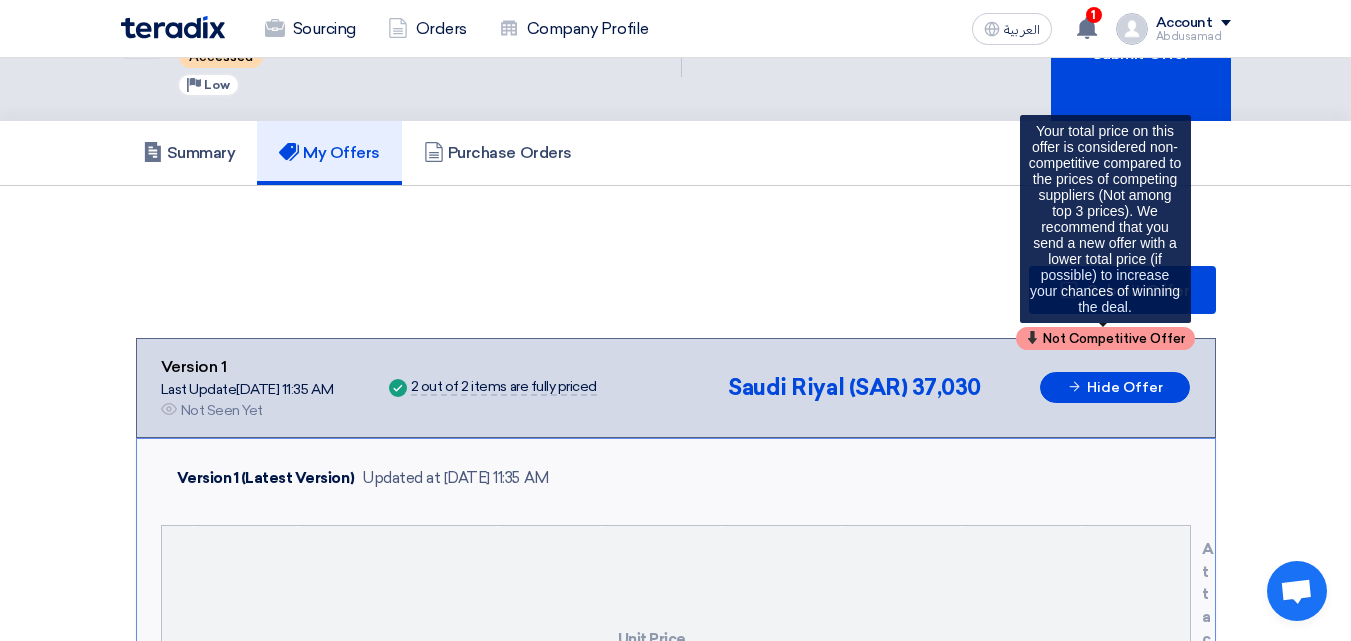 scroll, scrollTop: 0, scrollLeft: 0, axis: both 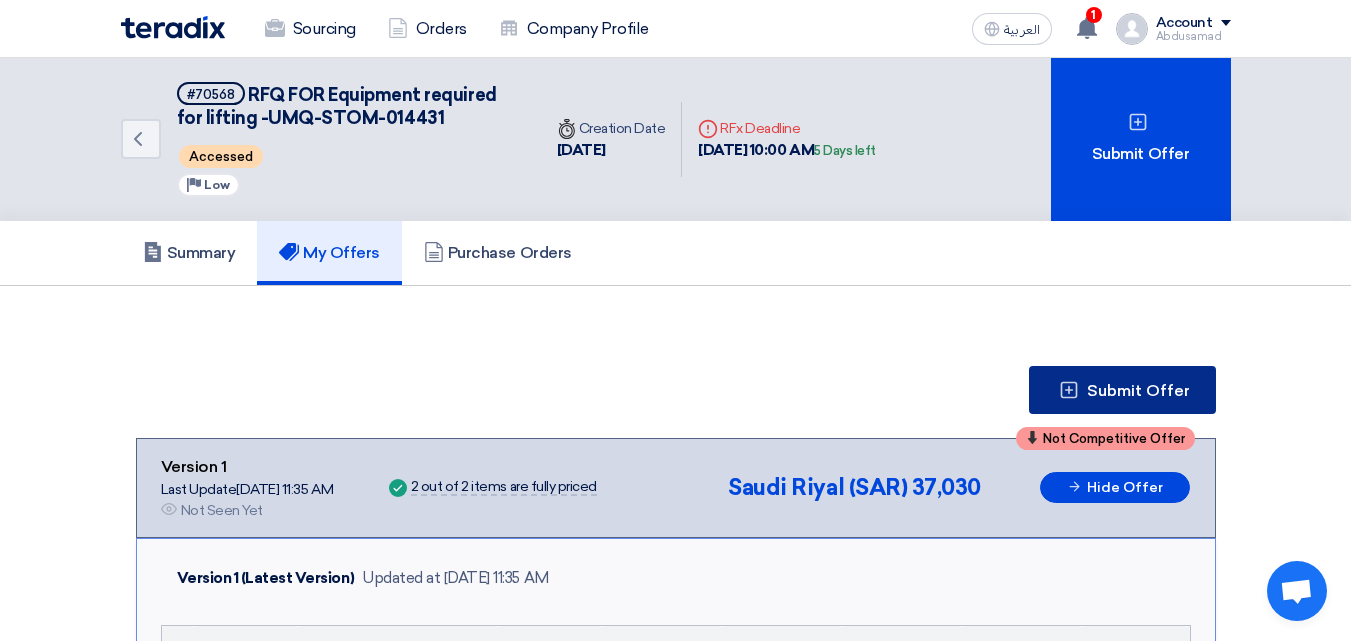 click on "Submit Offer" 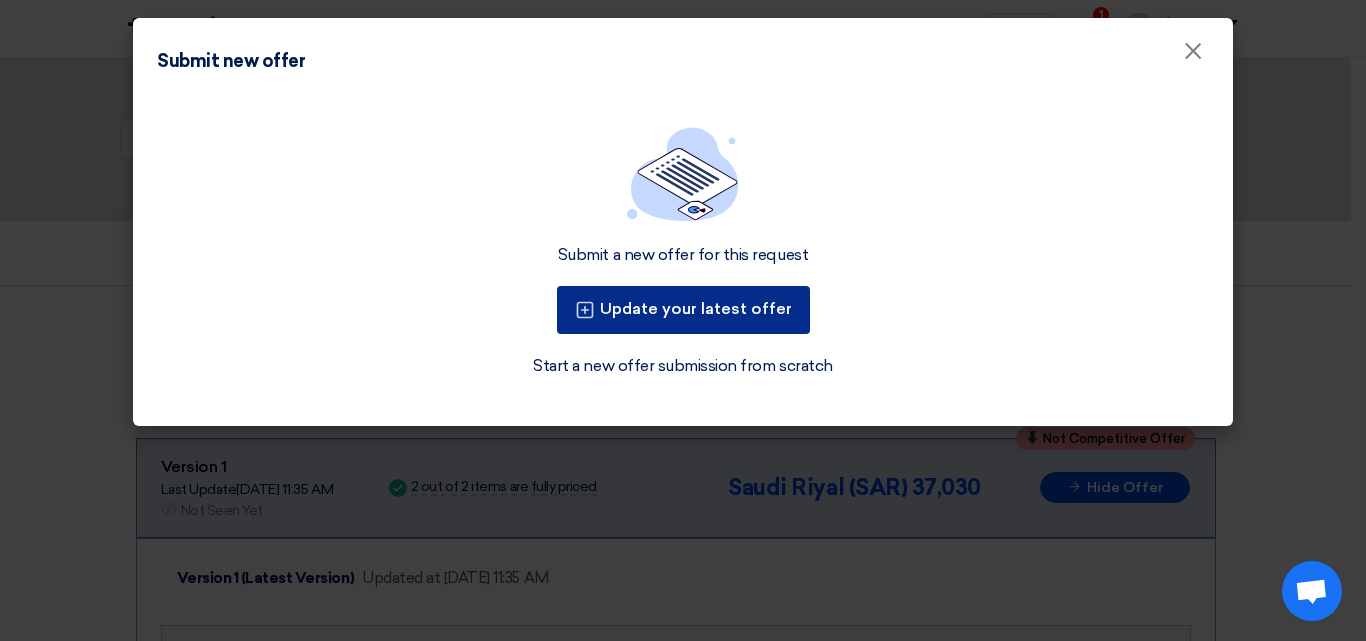 click on "Update your latest offer" 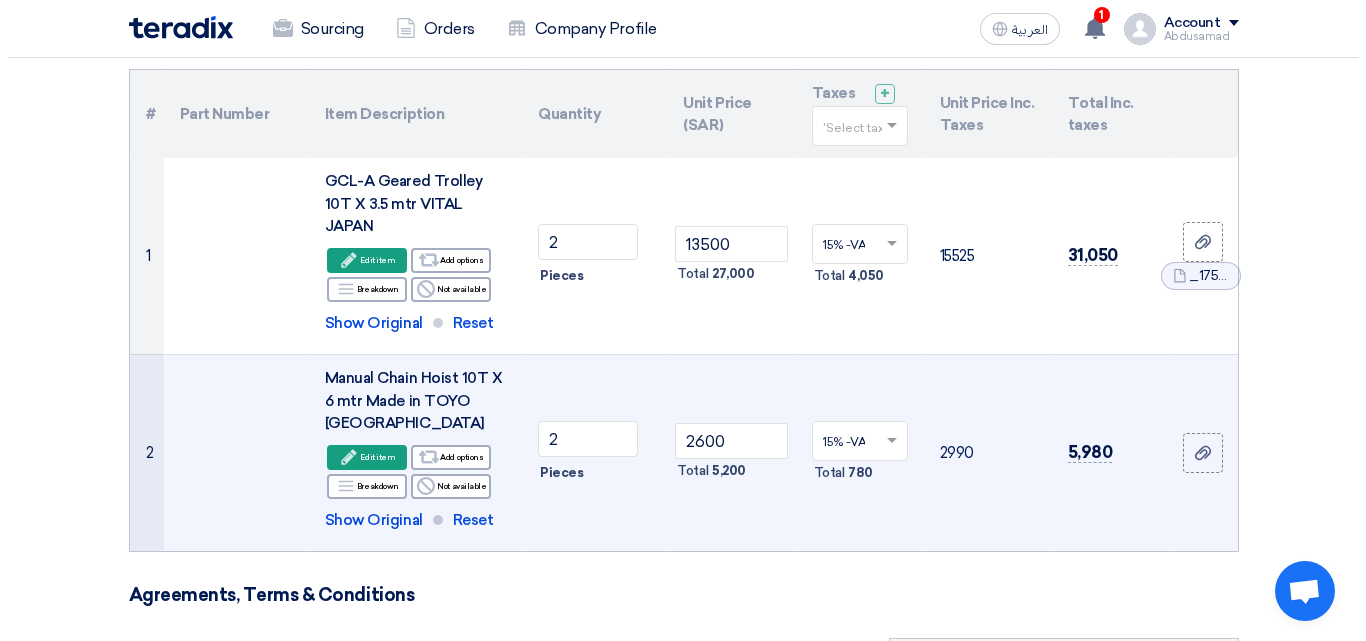 scroll, scrollTop: 100, scrollLeft: 0, axis: vertical 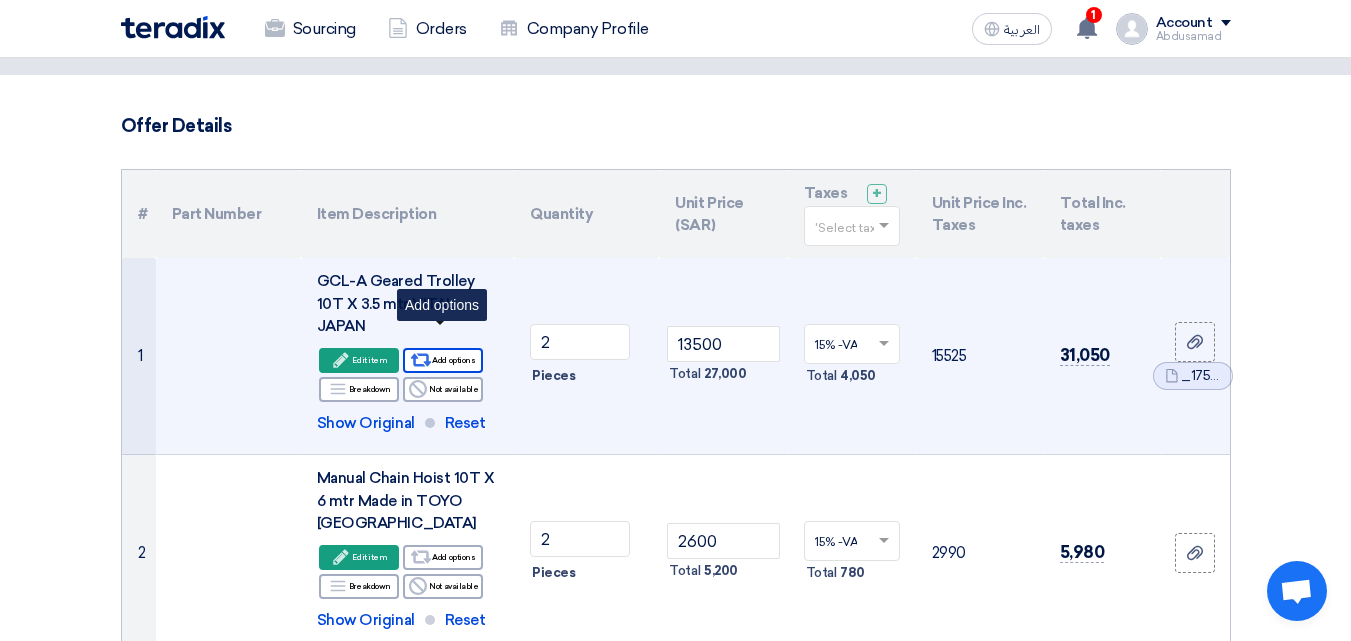 click on "Alternative
Add options" 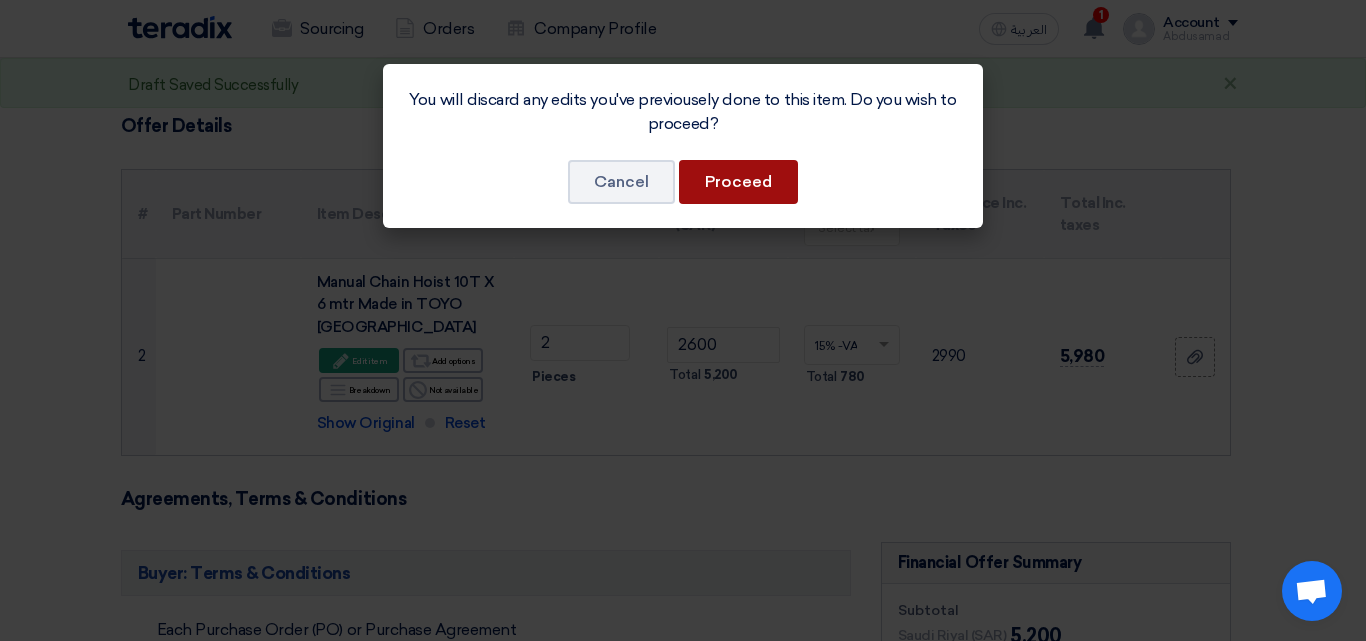 click on "Proceed" 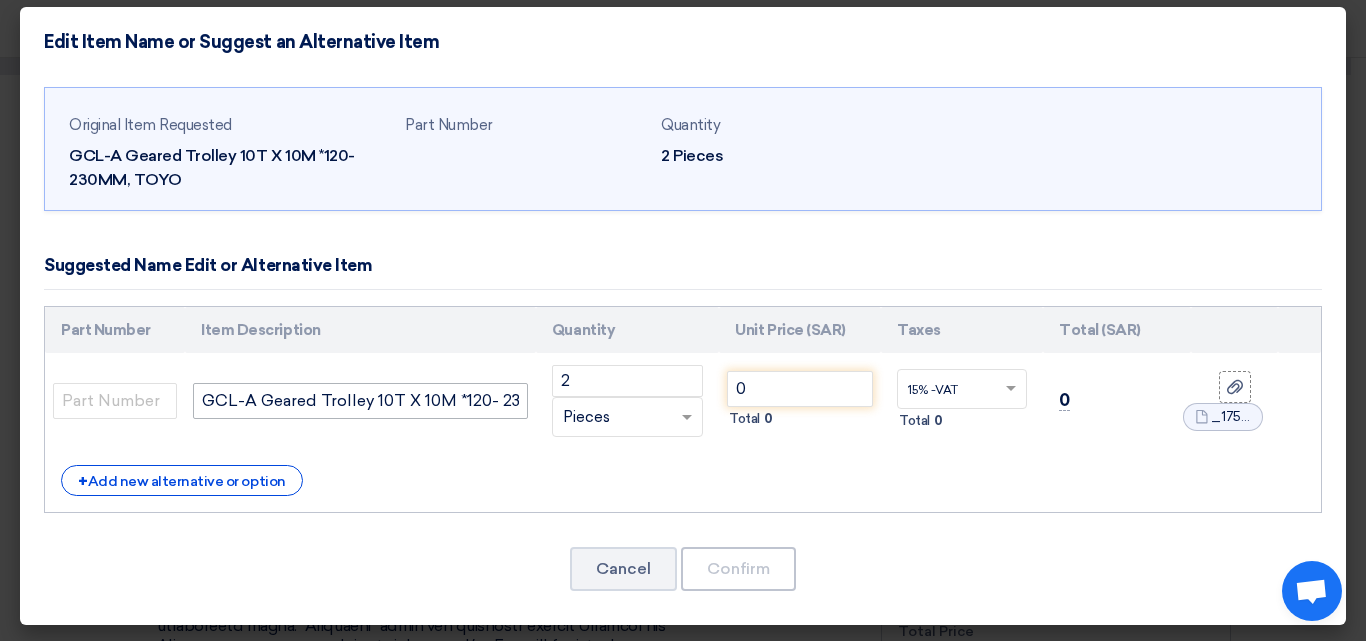 scroll, scrollTop: 13, scrollLeft: 0, axis: vertical 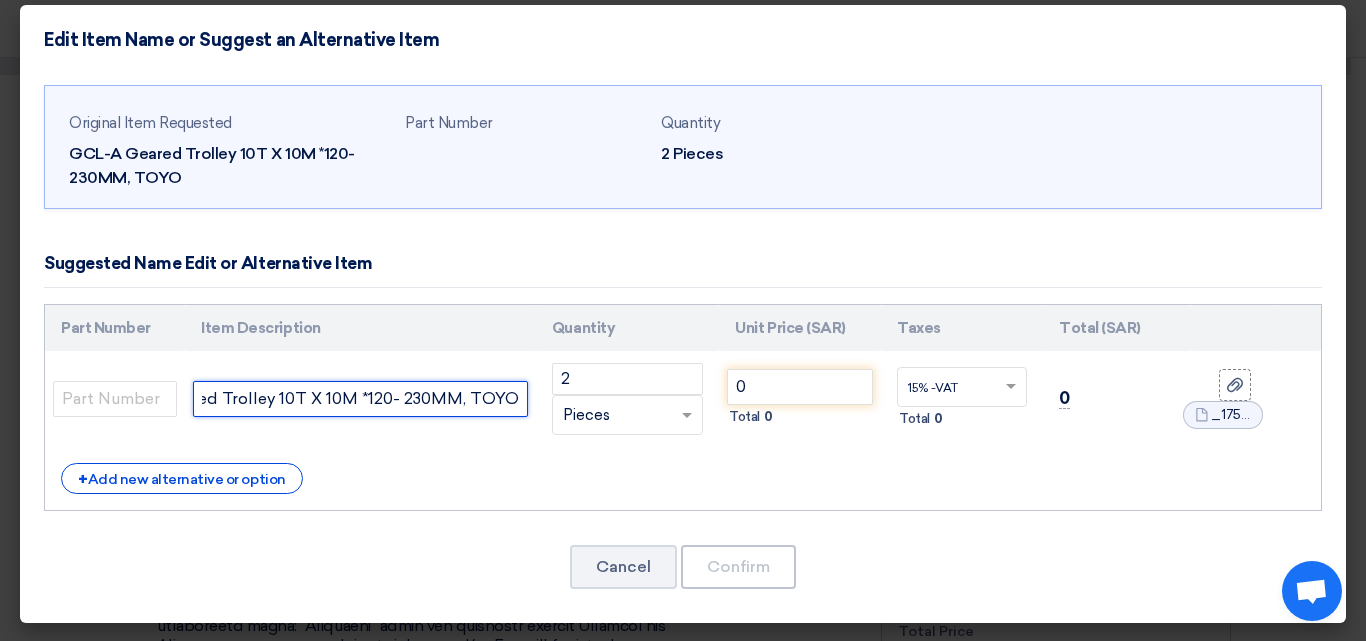 drag, startPoint x: 412, startPoint y: 398, endPoint x: 347, endPoint y: 403, distance: 65.192024 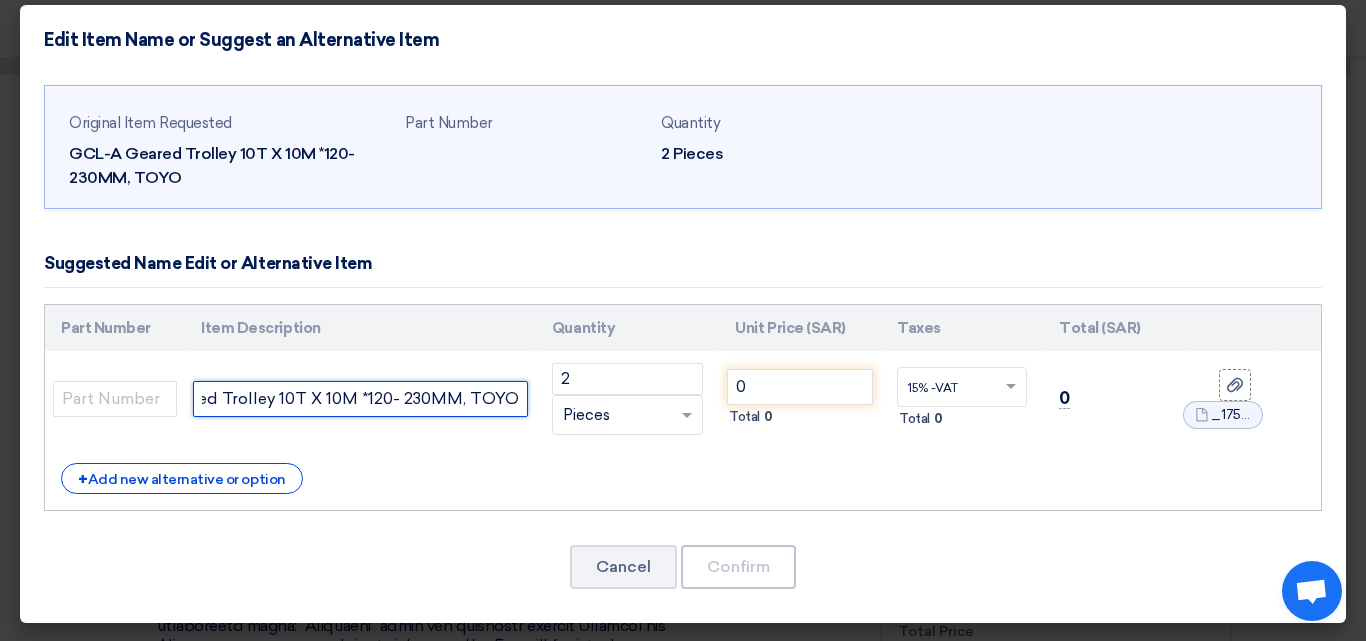 click on "GCL-A Geared Trolley 10T X 10M *120- 230MM, TOYO" 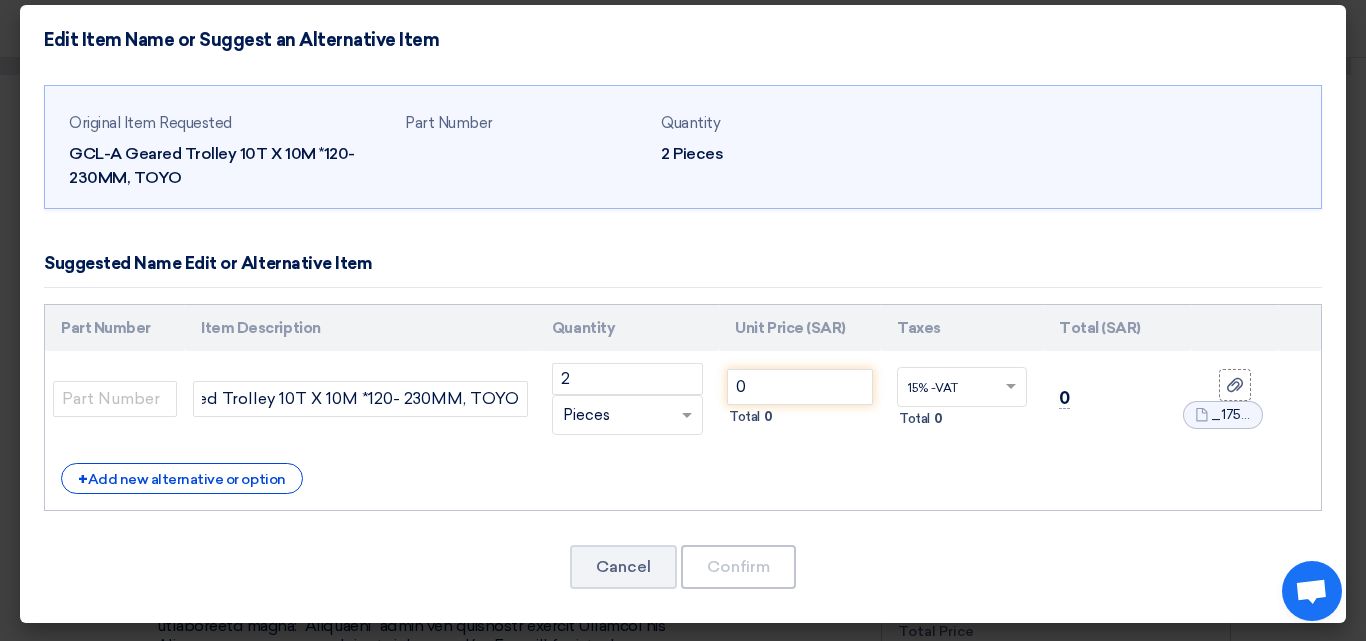 scroll, scrollTop: 0, scrollLeft: 0, axis: both 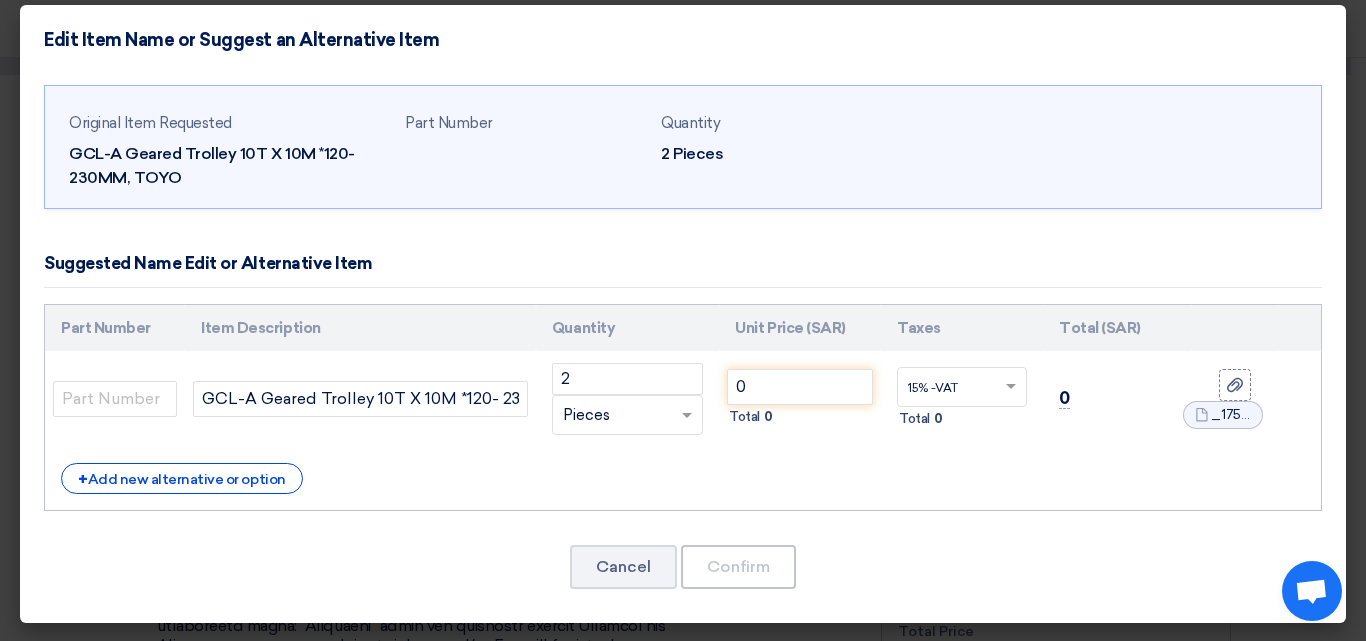 click on "Cancel
Confirm" 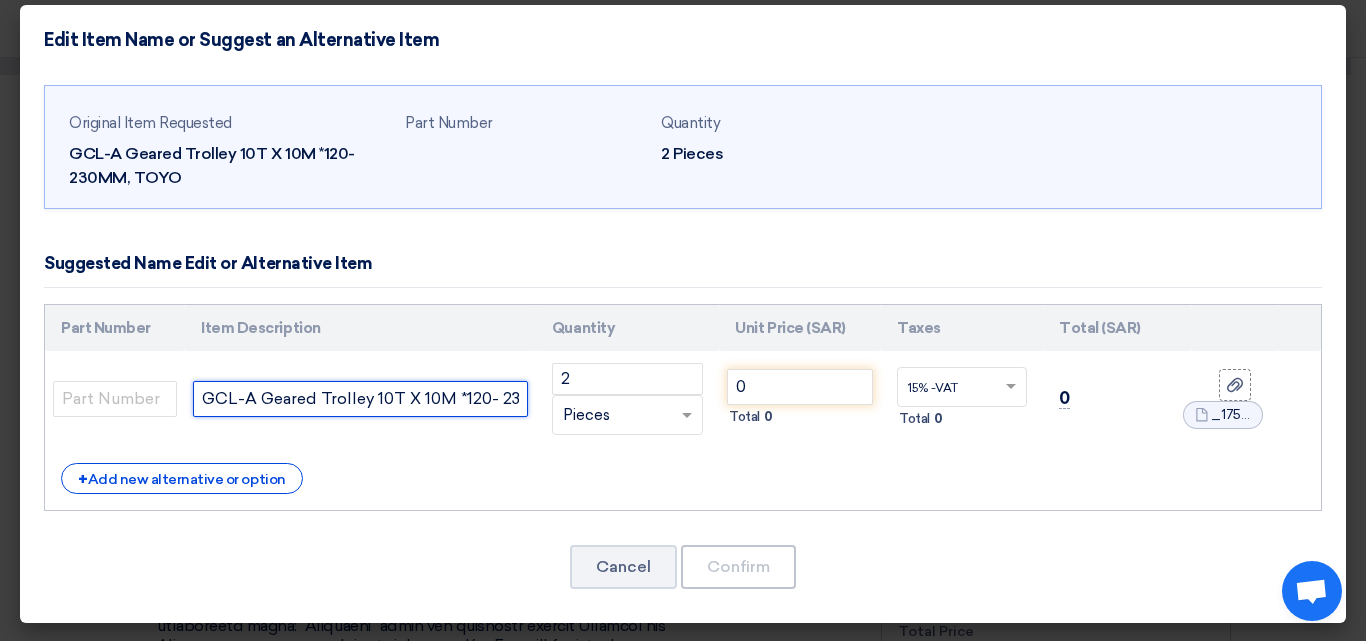 scroll, scrollTop: 0, scrollLeft: 99, axis: horizontal 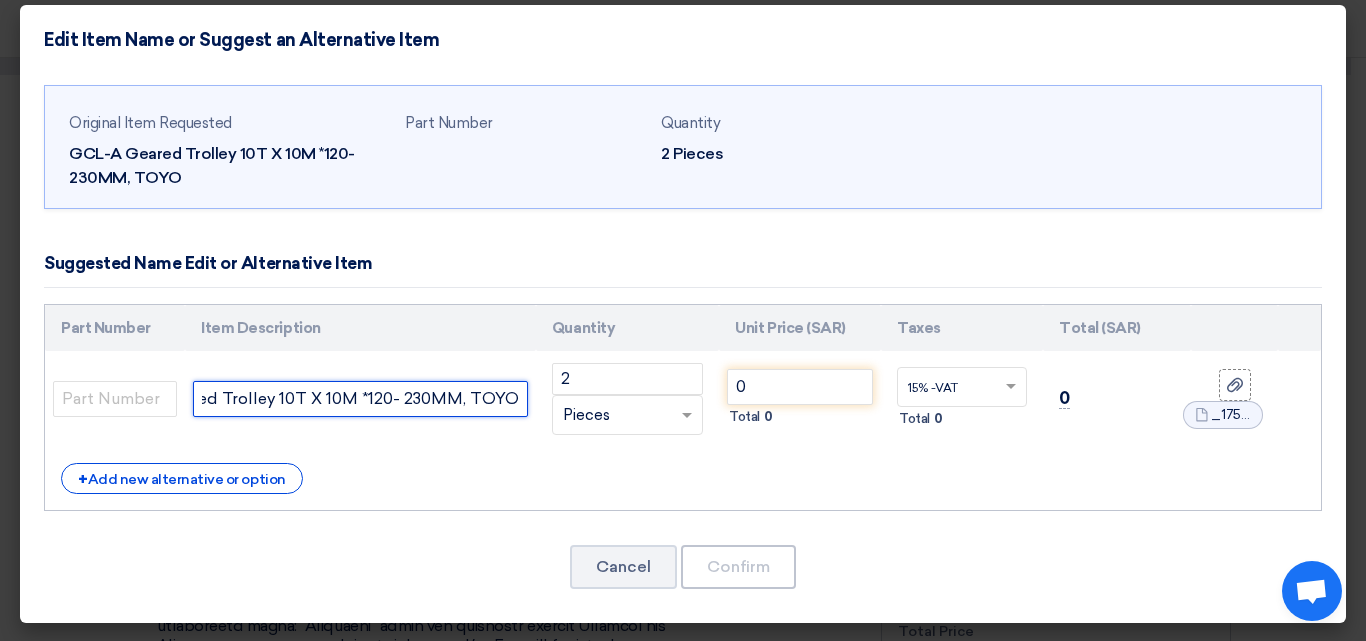 drag, startPoint x: 418, startPoint y: 396, endPoint x: 518, endPoint y: 396, distance: 100 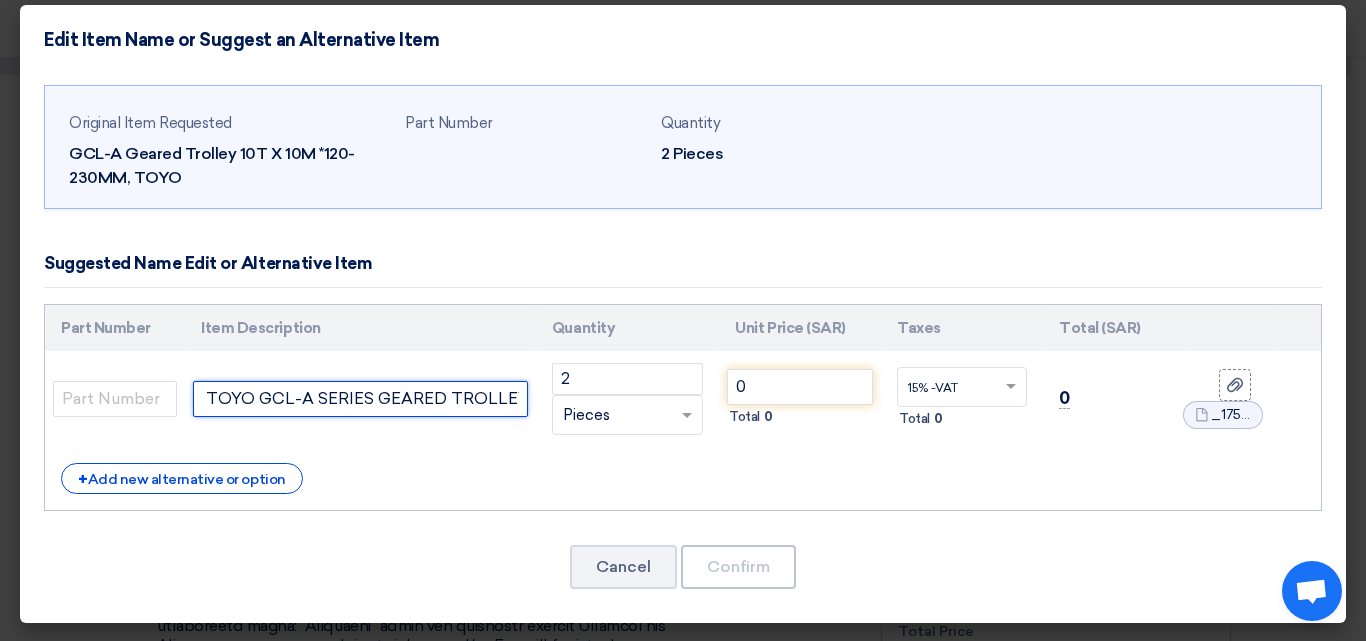 scroll, scrollTop: 0, scrollLeft: 223, axis: horizontal 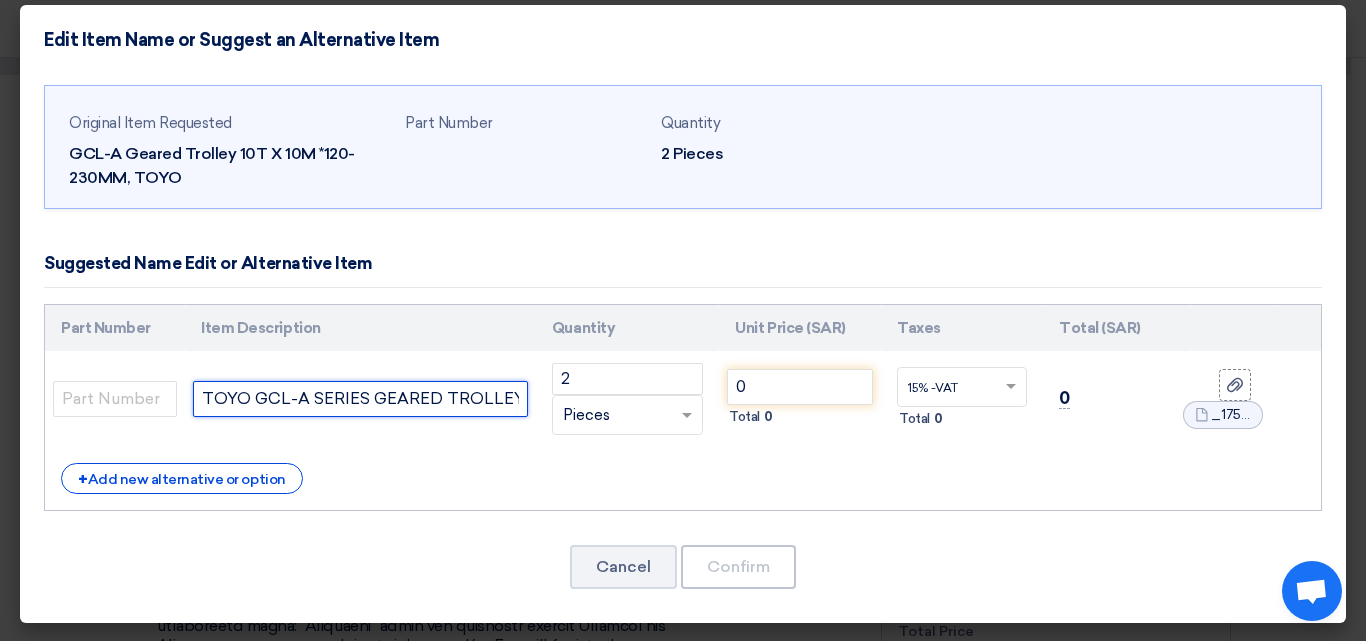 type on "GCL-A Geared Trolley 10T X TOYO GCL-A SERIES GEARED TROLLEY" 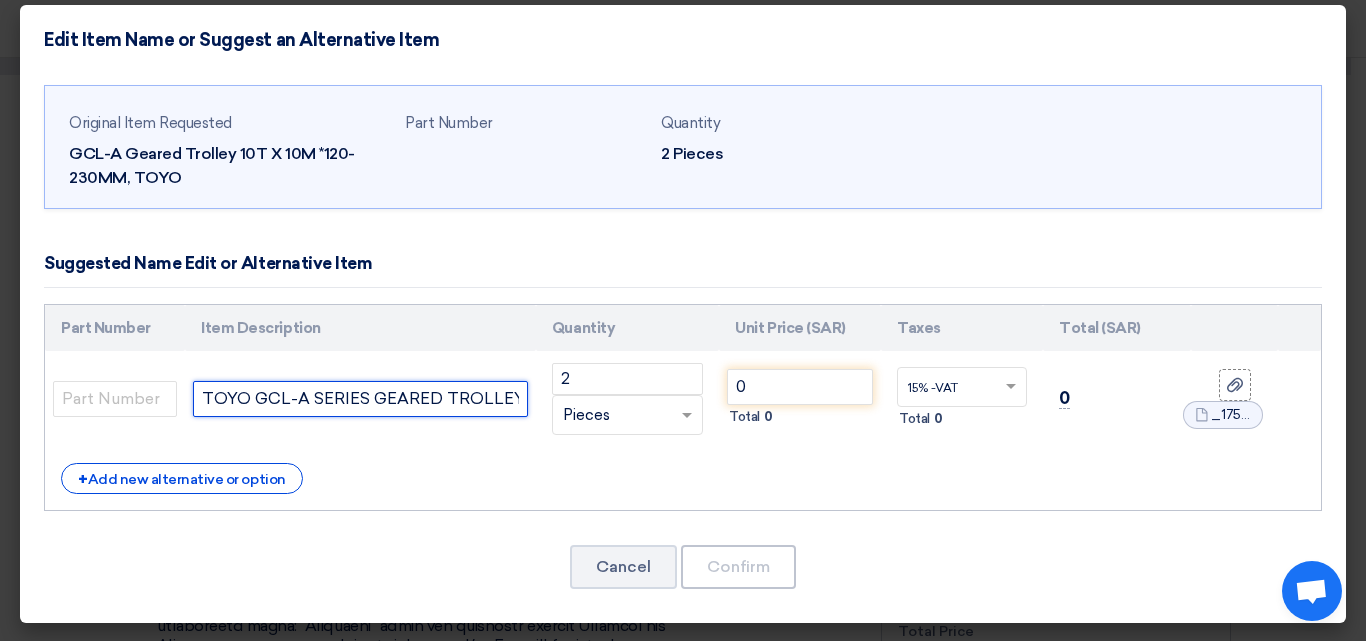 scroll, scrollTop: 0, scrollLeft: 0, axis: both 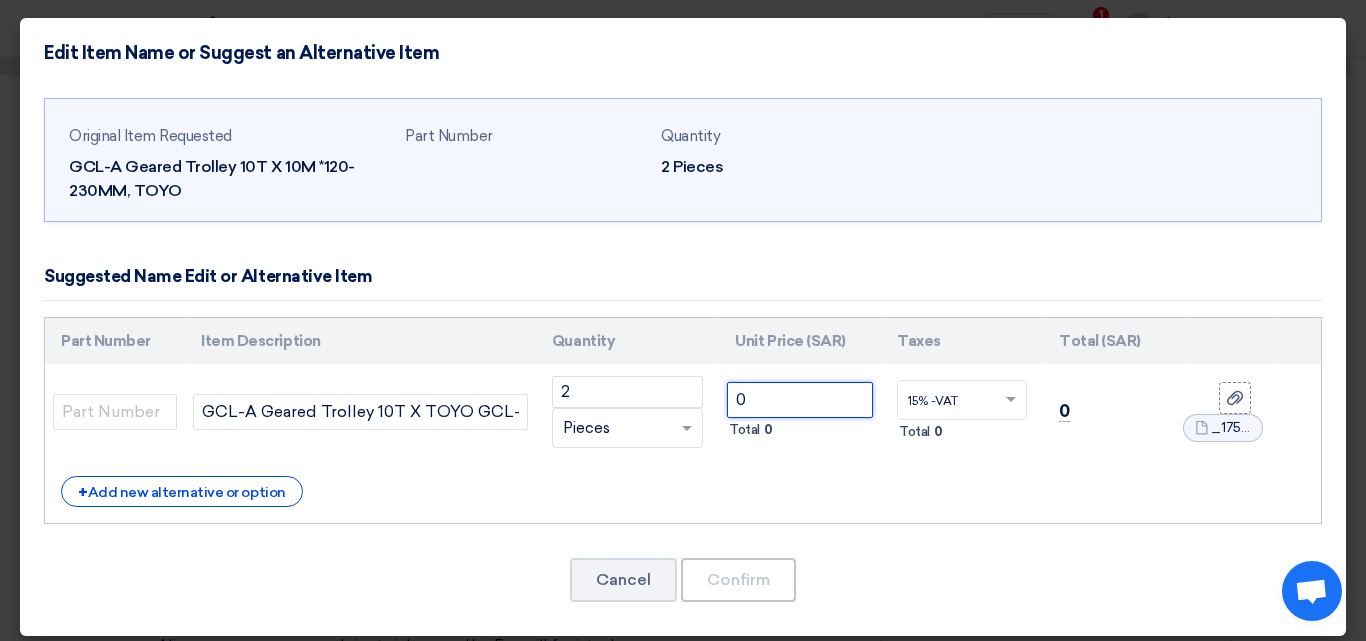 click on "0" 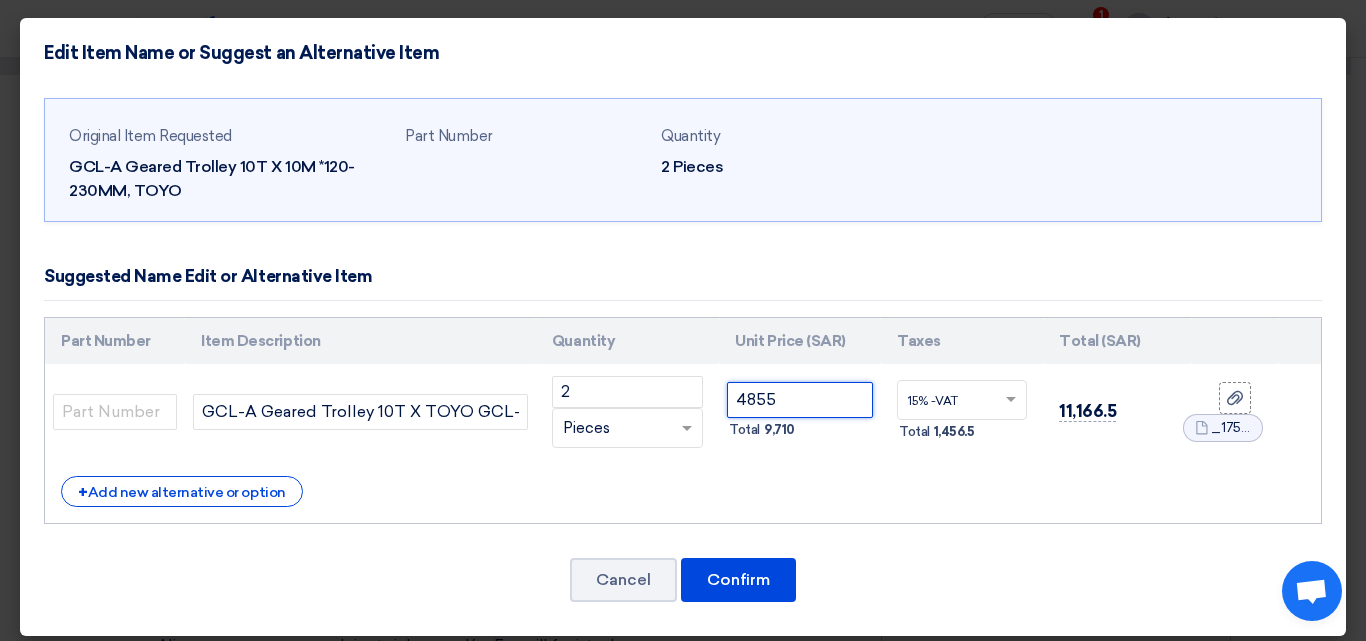 type on "4855" 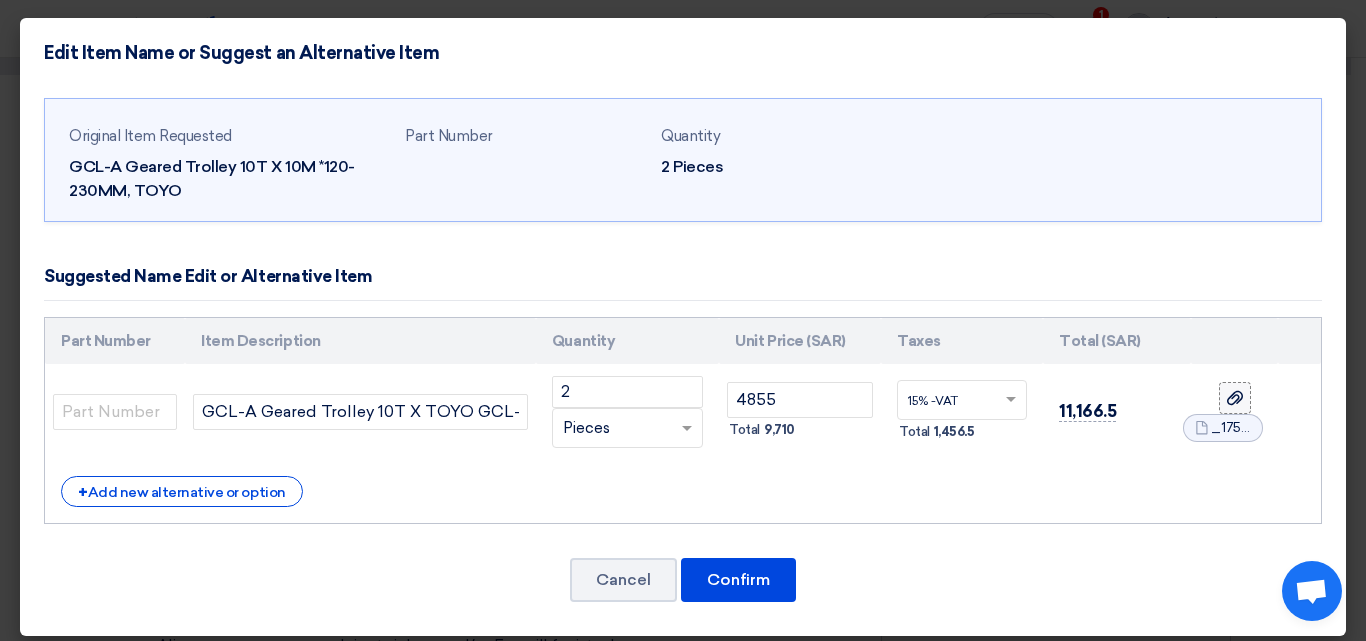 click 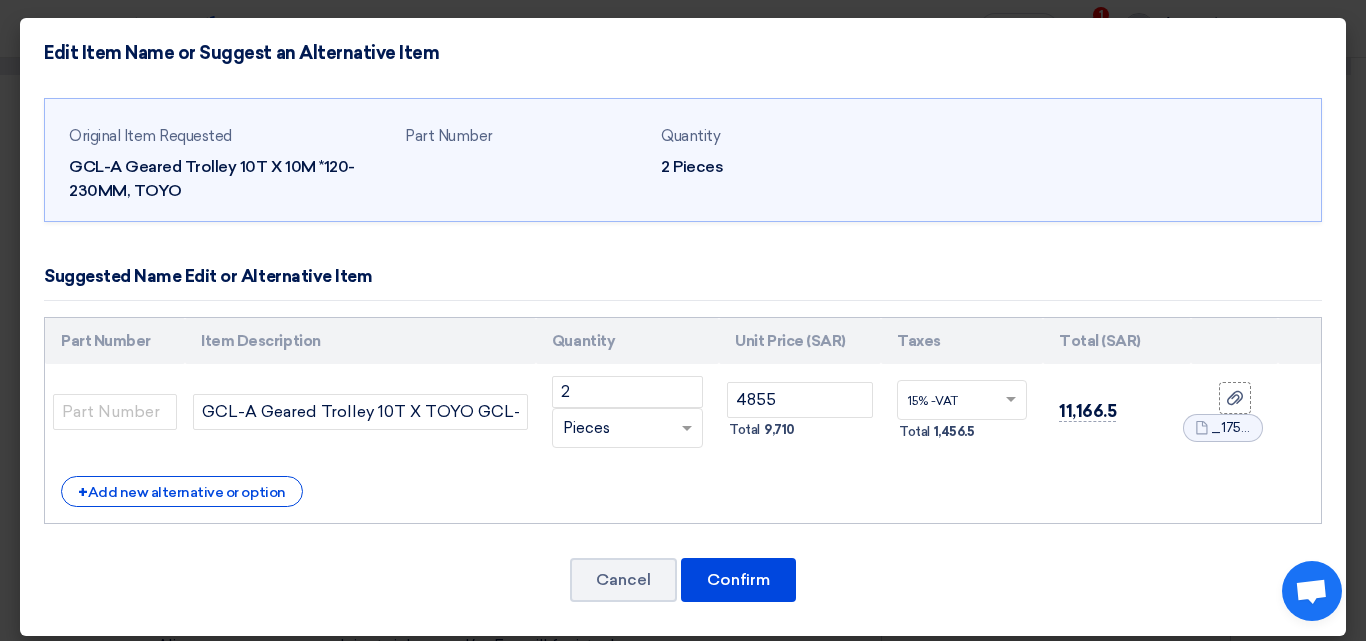 click on "_1752567590018.pdf" 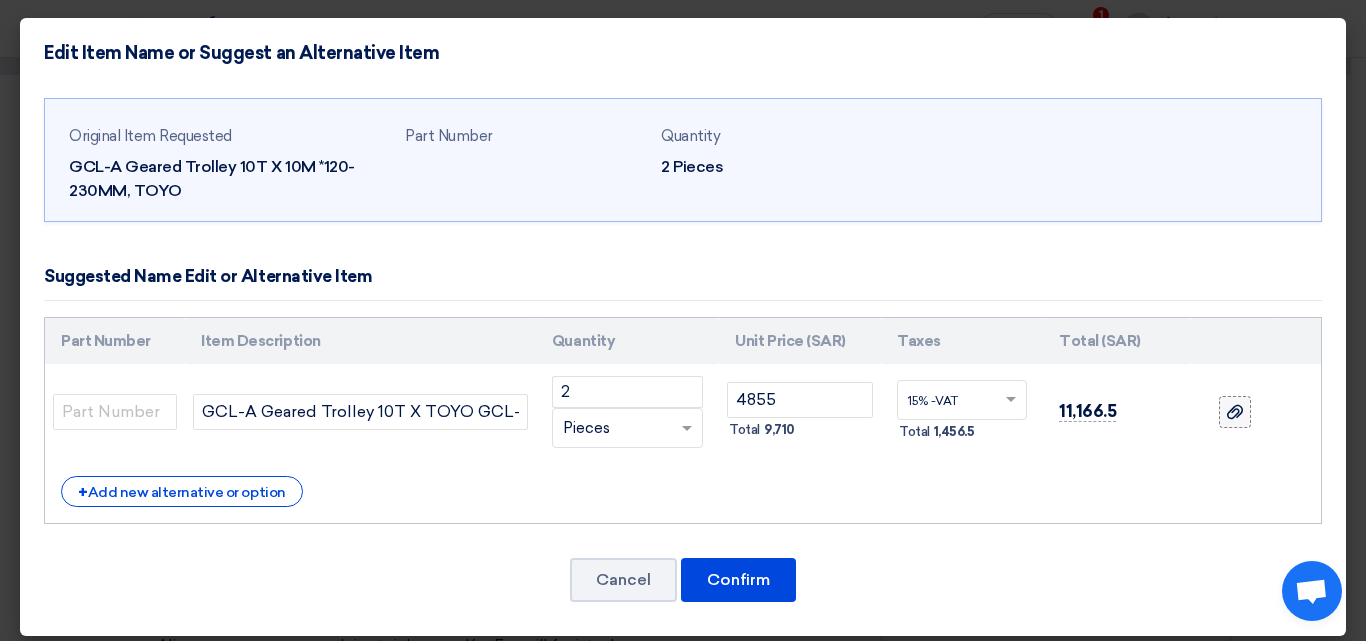 click 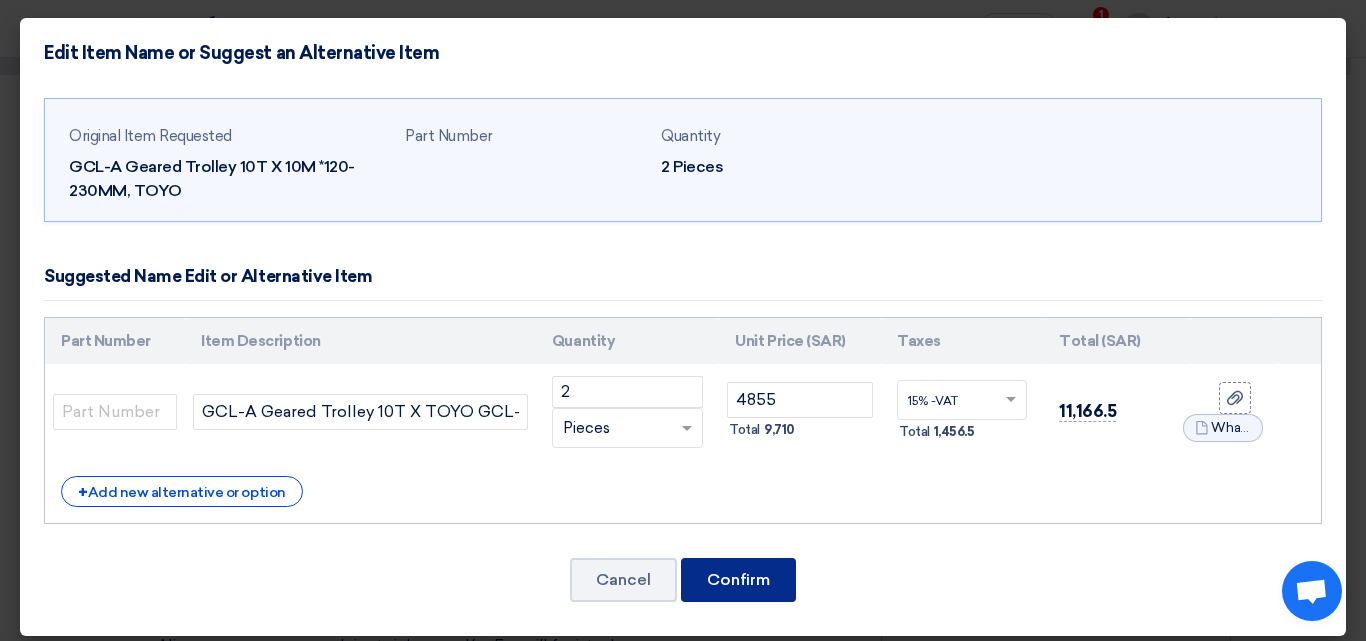 click on "Confirm" 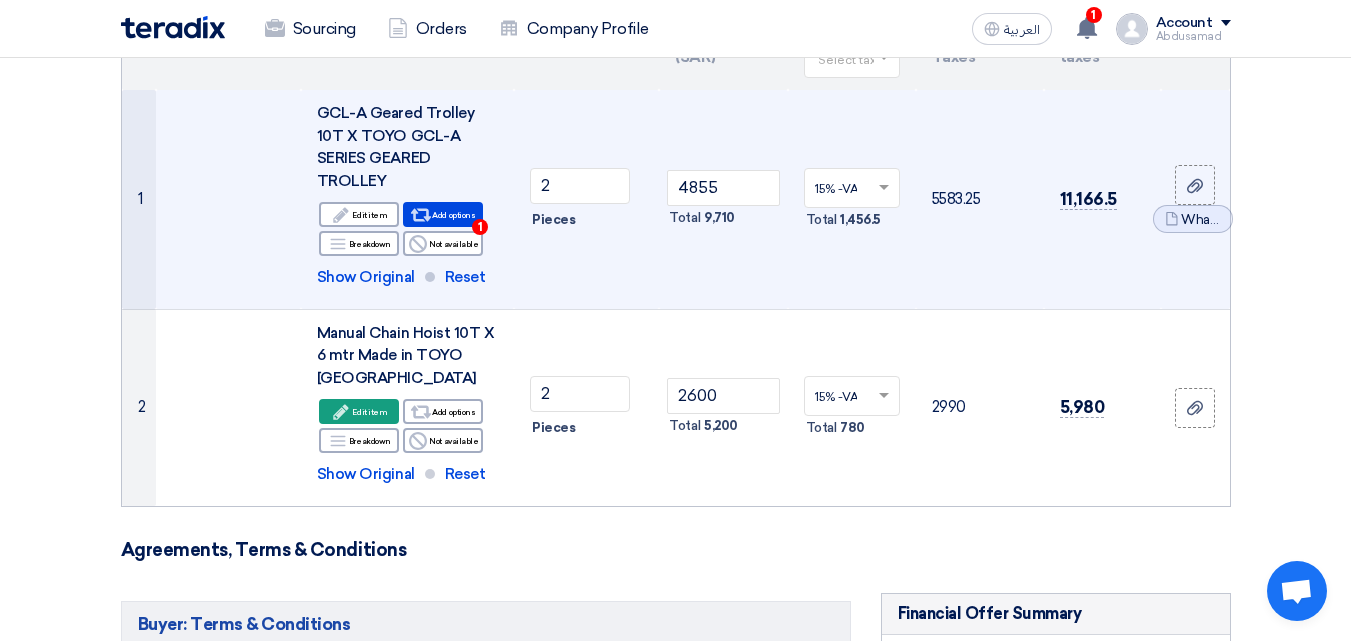 scroll, scrollTop: 300, scrollLeft: 0, axis: vertical 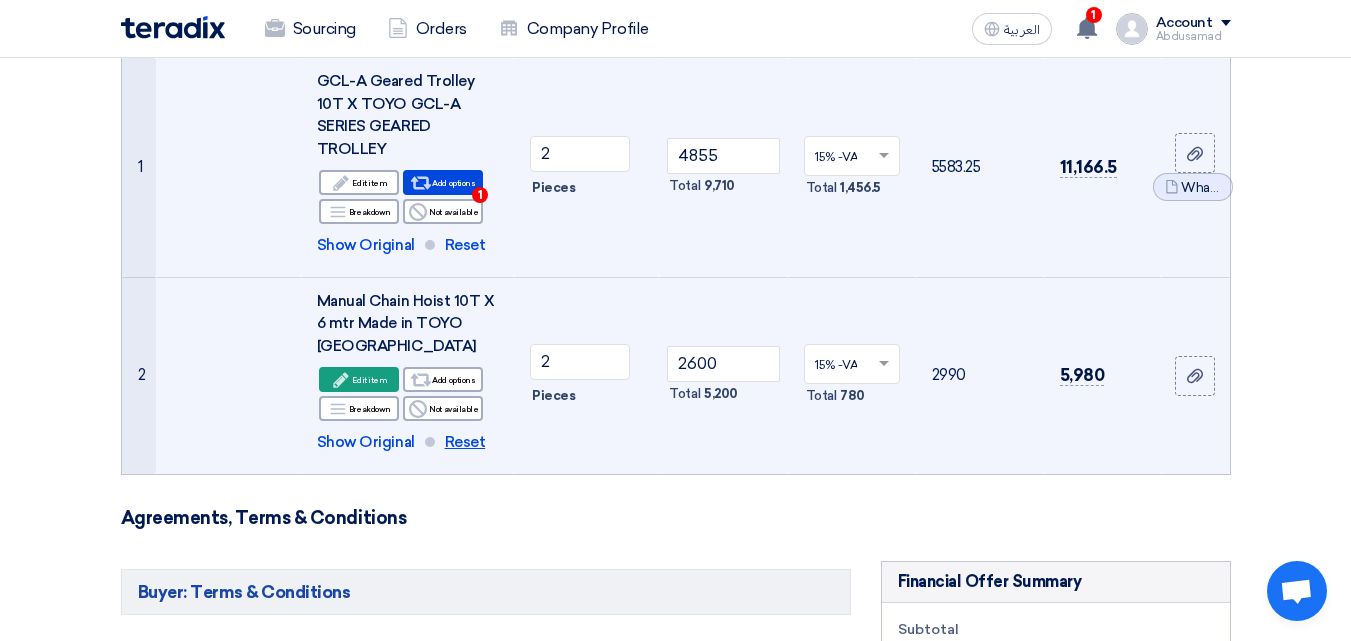 click on "Reset" 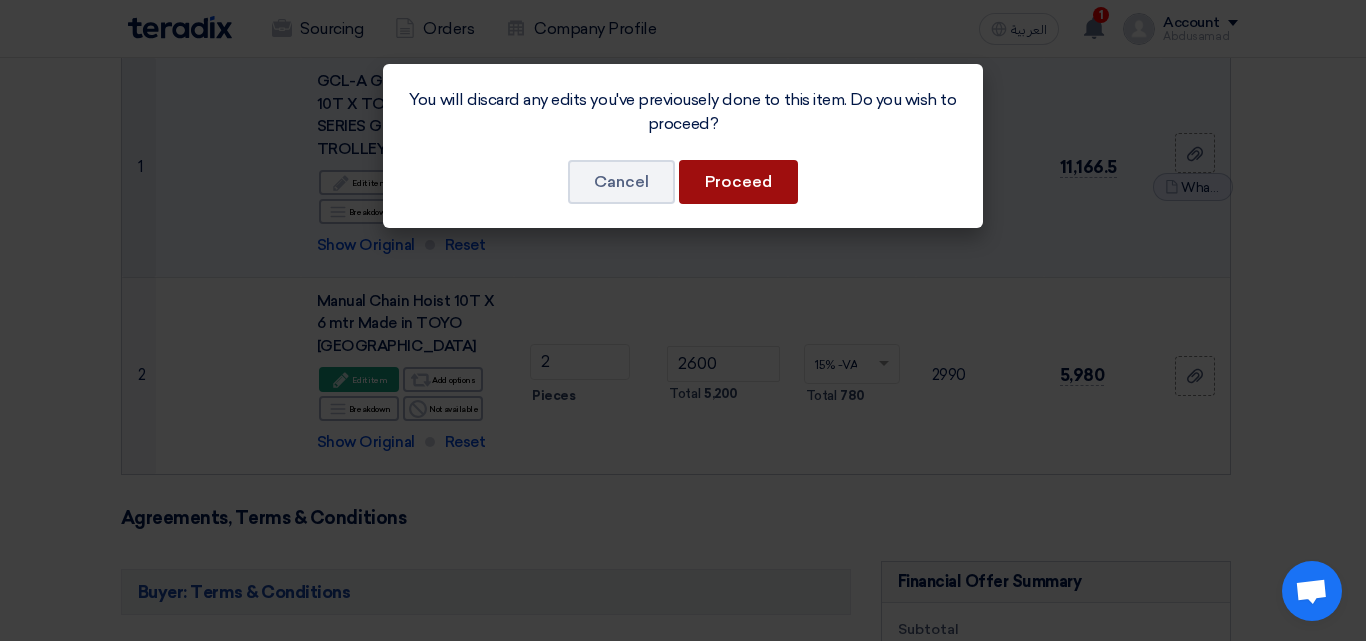 drag, startPoint x: 728, startPoint y: 180, endPoint x: 739, endPoint y: 194, distance: 17.804493 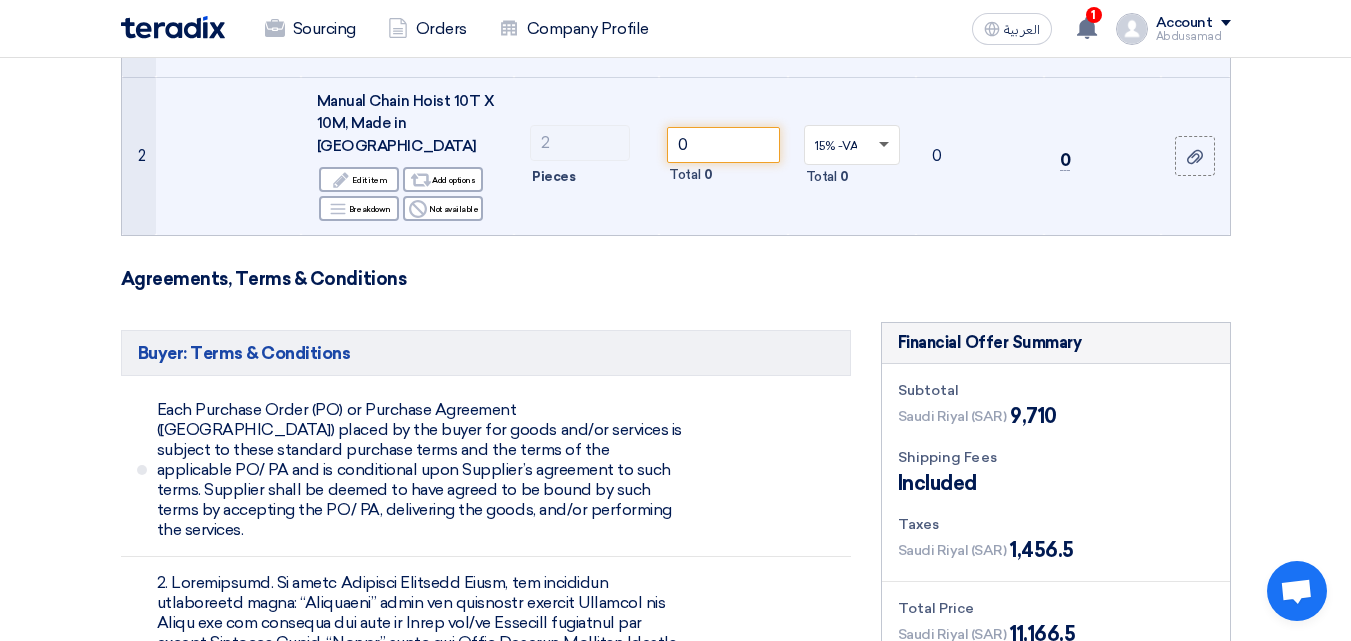 scroll, scrollTop: 600, scrollLeft: 0, axis: vertical 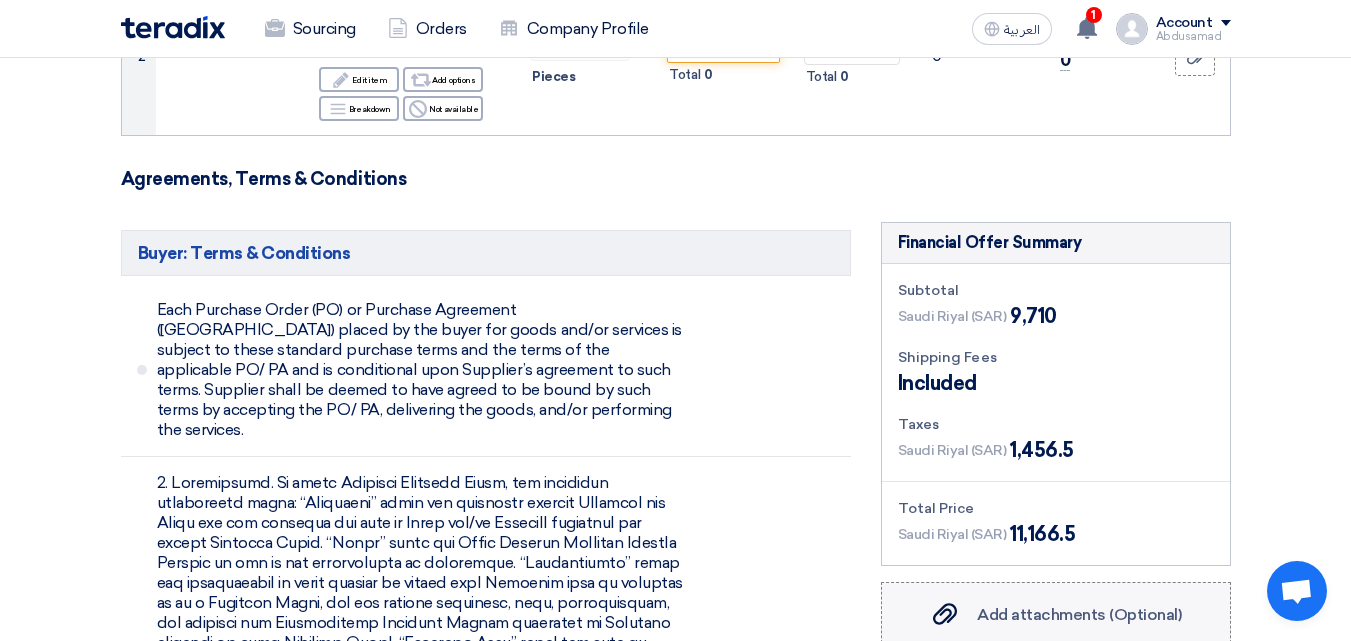 click on "Add attachments (Optional)" 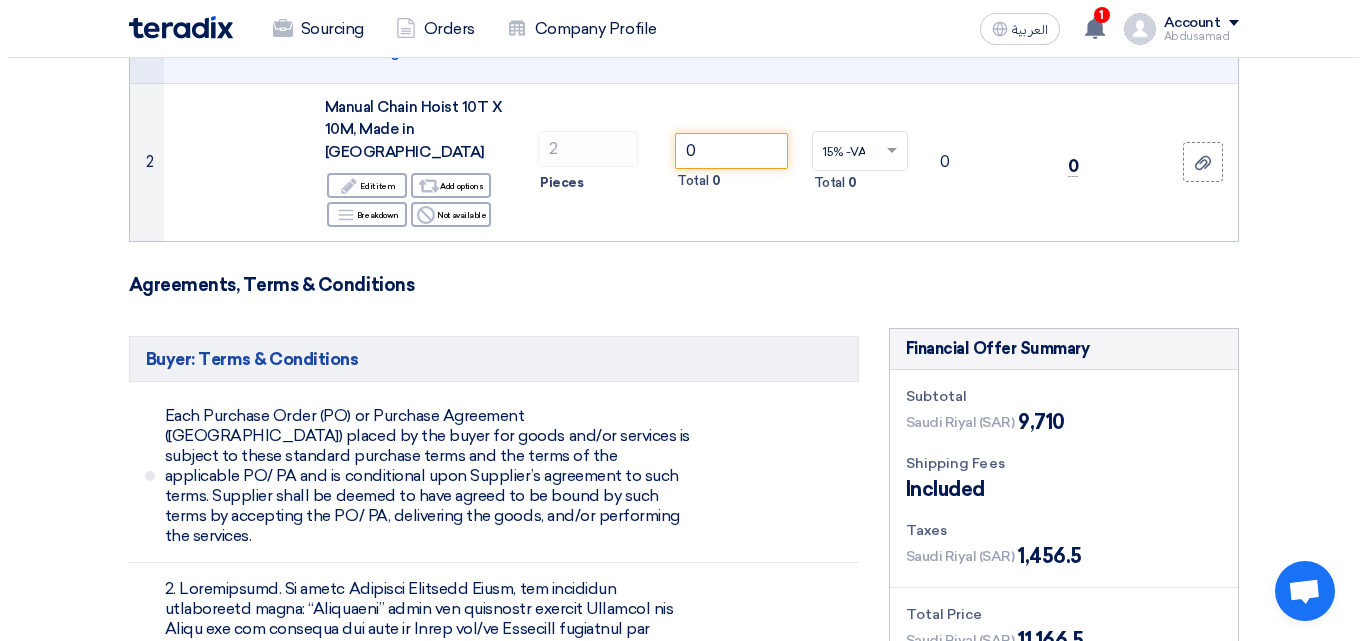 scroll, scrollTop: 200, scrollLeft: 0, axis: vertical 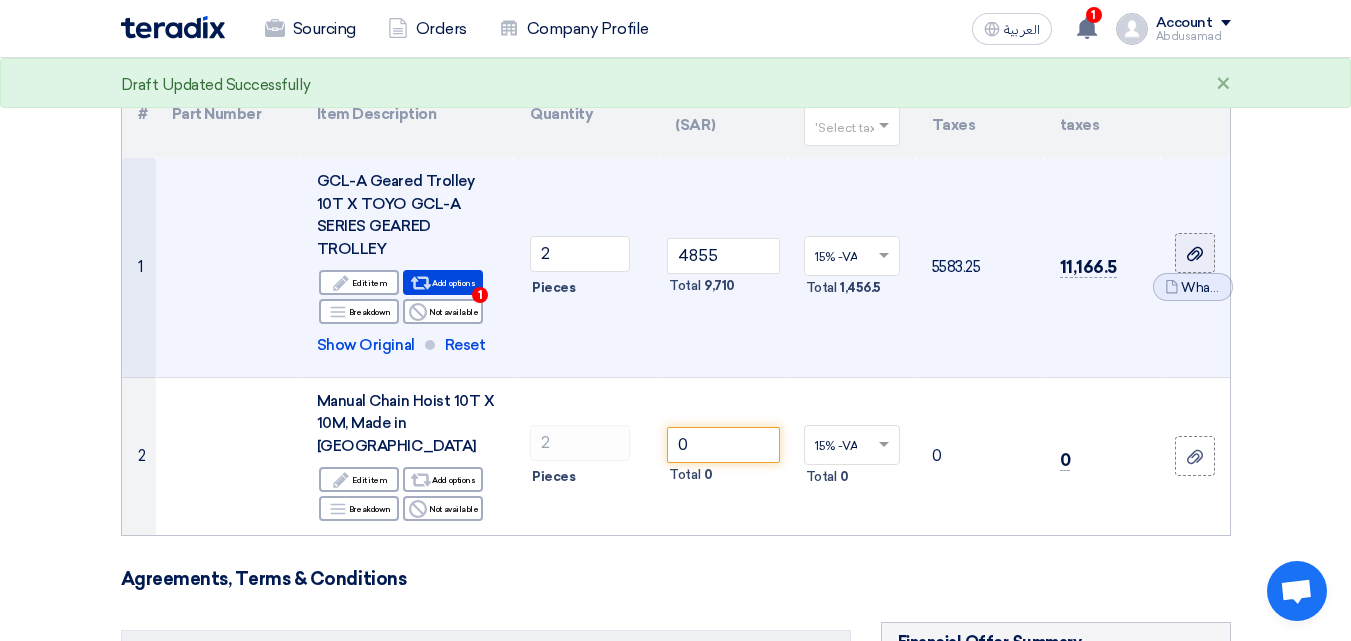click 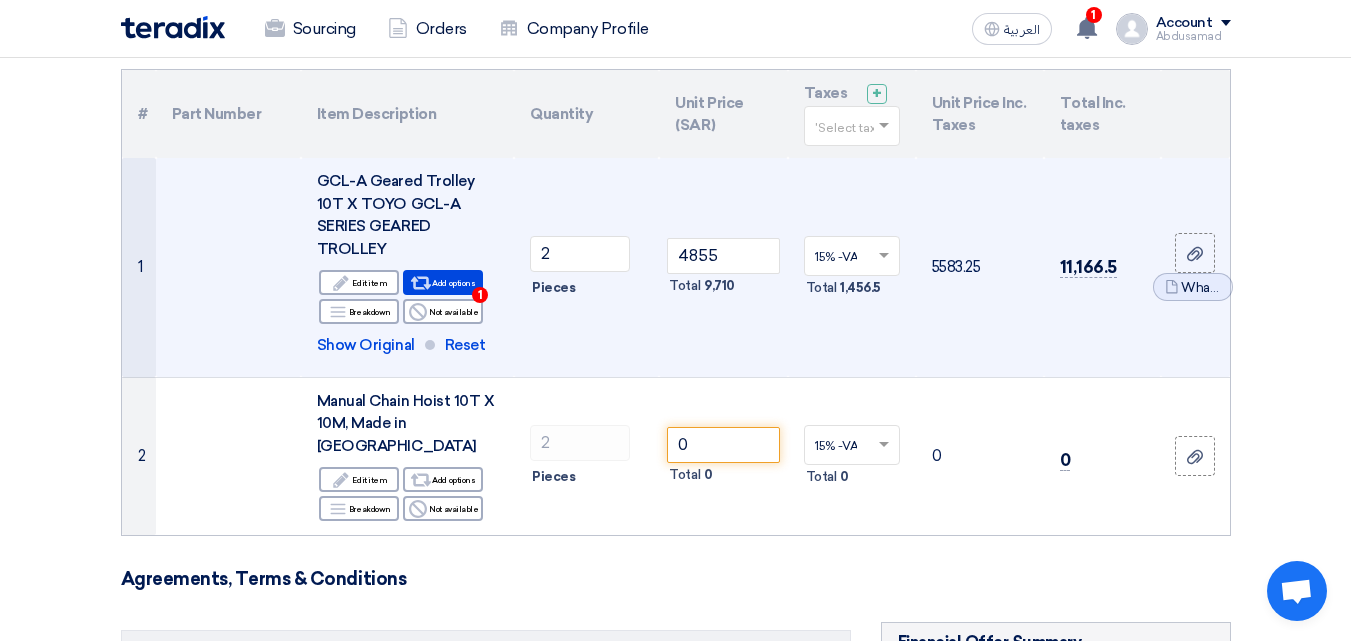 click on "GCL-A Geared Trolley 10T X TOYO GCL-A SERIES GEARED TROLLEY" 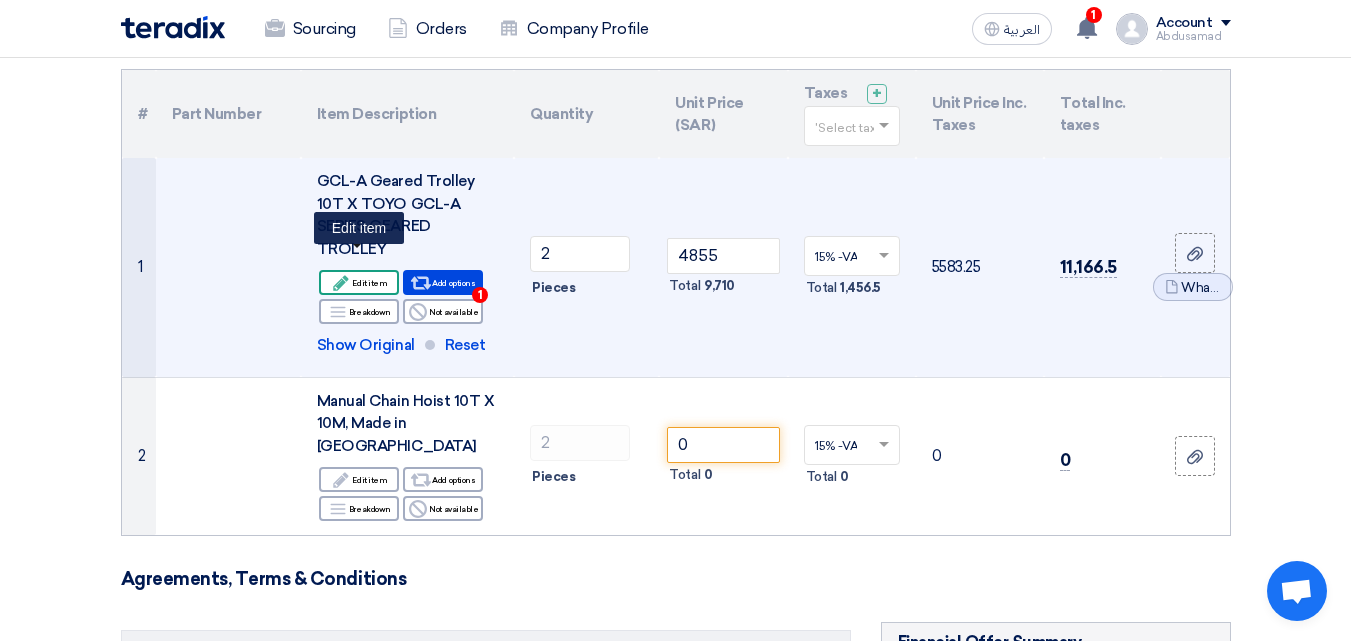 click on "Edit
Edit item" 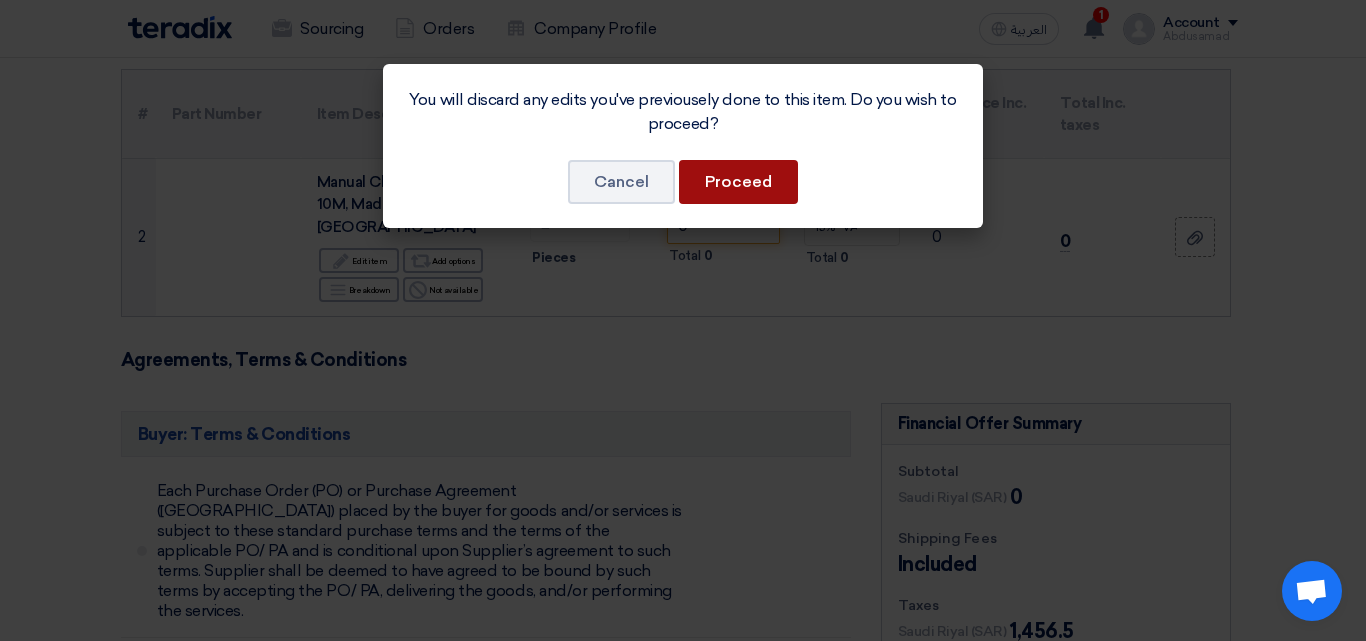 click on "Proceed" 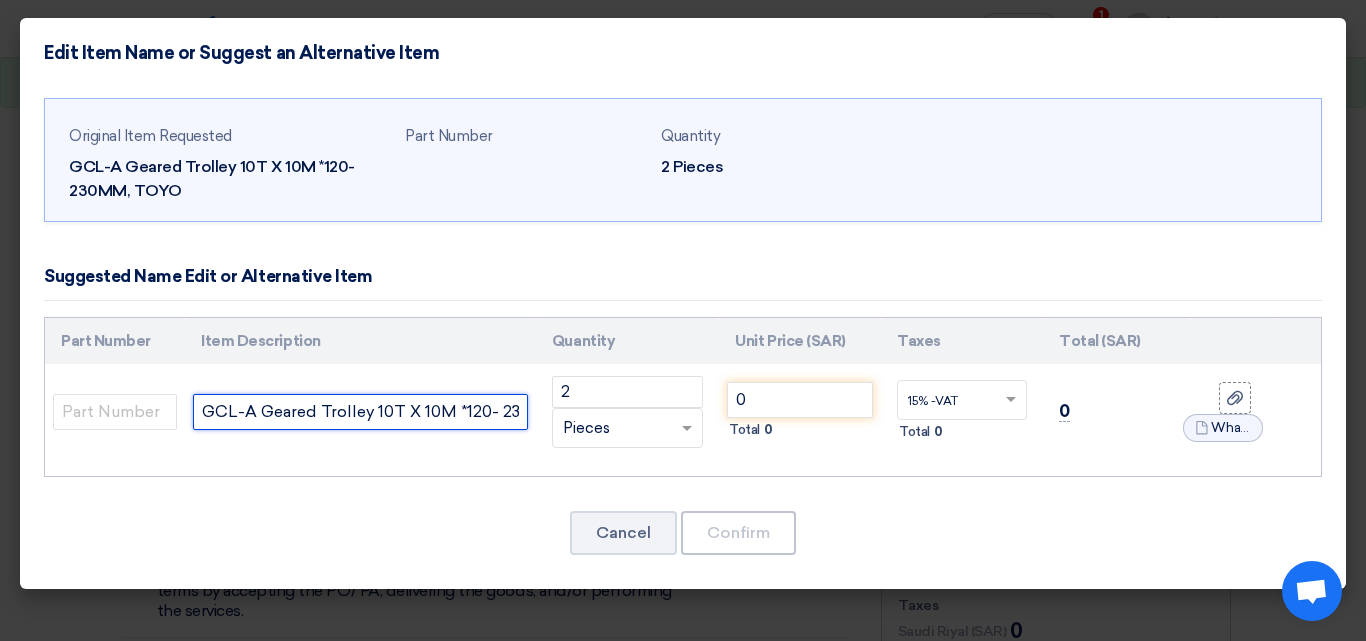 click on "GCL-A Geared Trolley 10T X 10M *120- 230MM, TOYO" 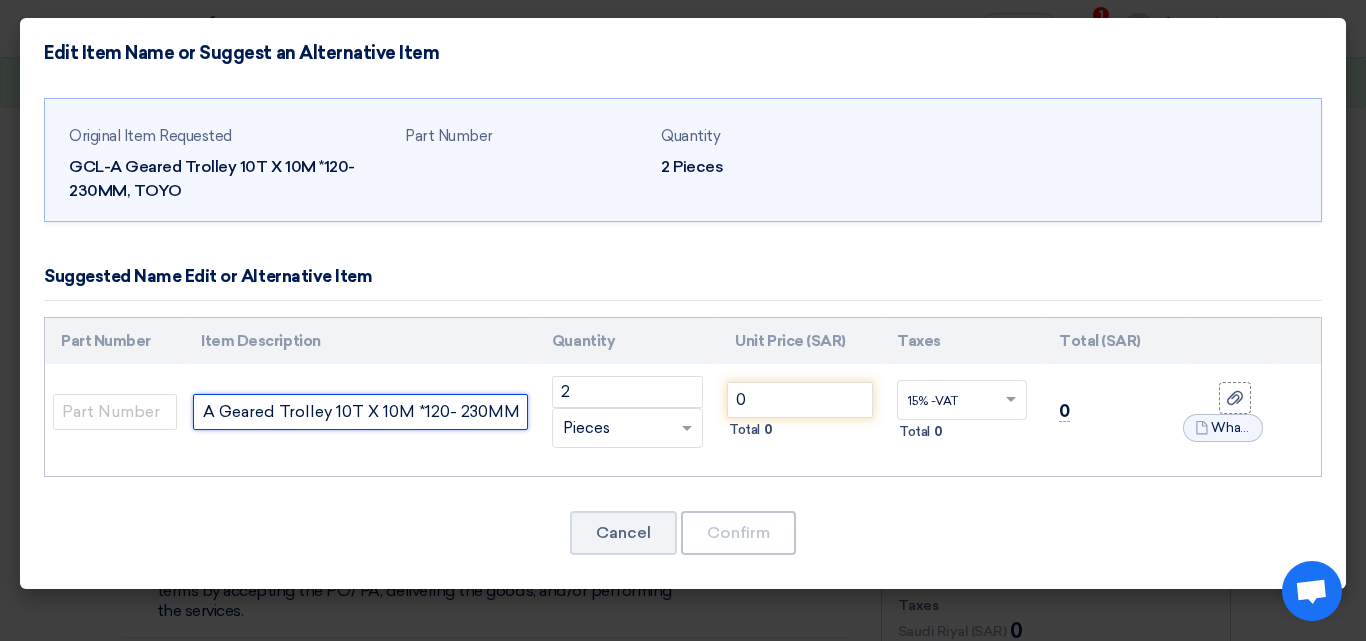 scroll, scrollTop: 0, scrollLeft: 95, axis: horizontal 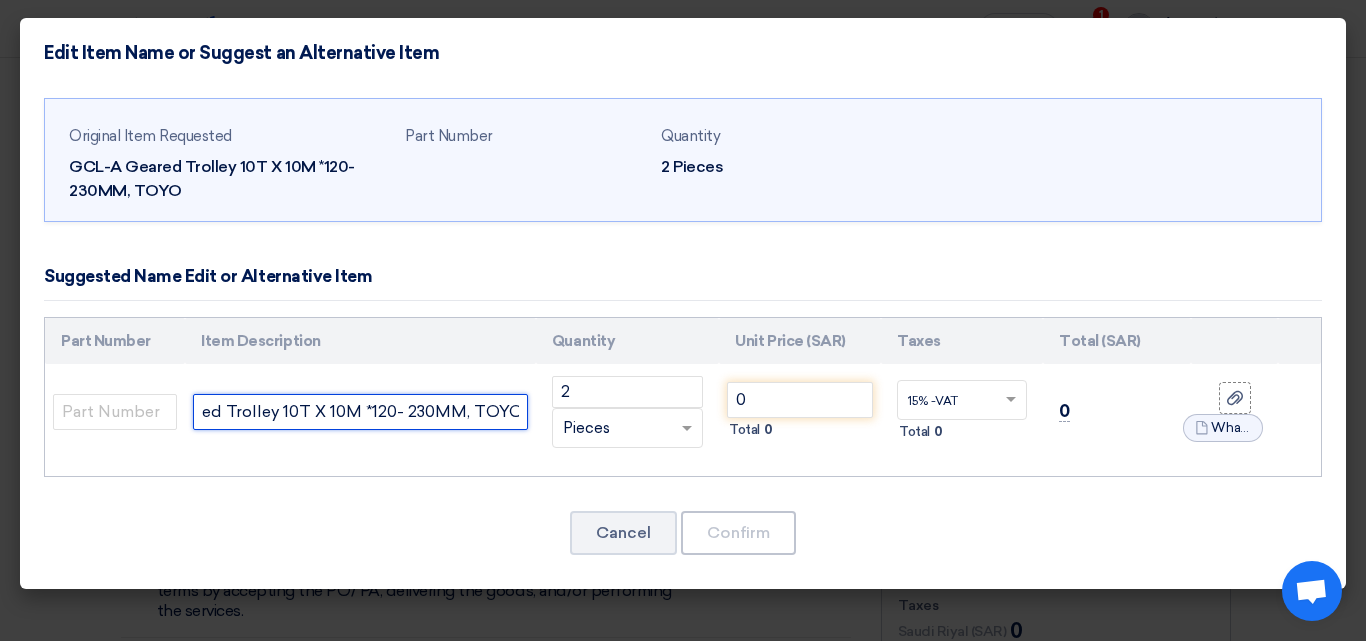 drag, startPoint x: 463, startPoint y: 409, endPoint x: 472, endPoint y: 418, distance: 12.727922 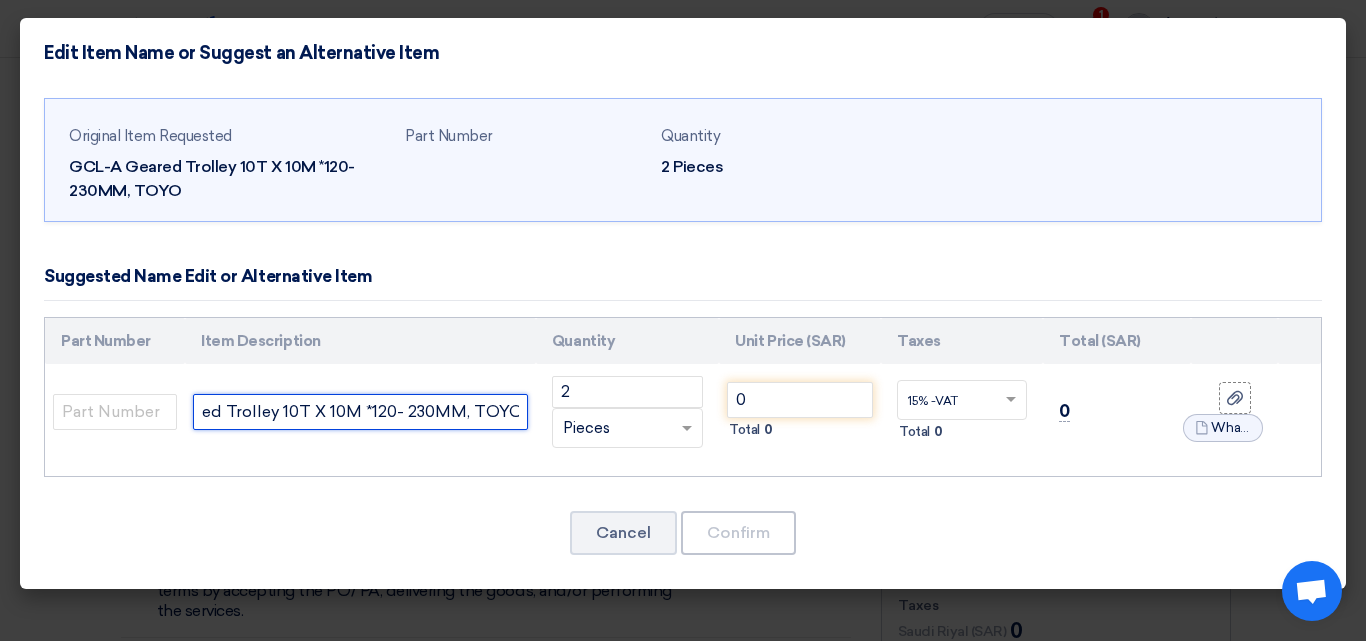 click on "GCL-A Geared Trolley 10T X 10M *120- 230MM, TOYO" 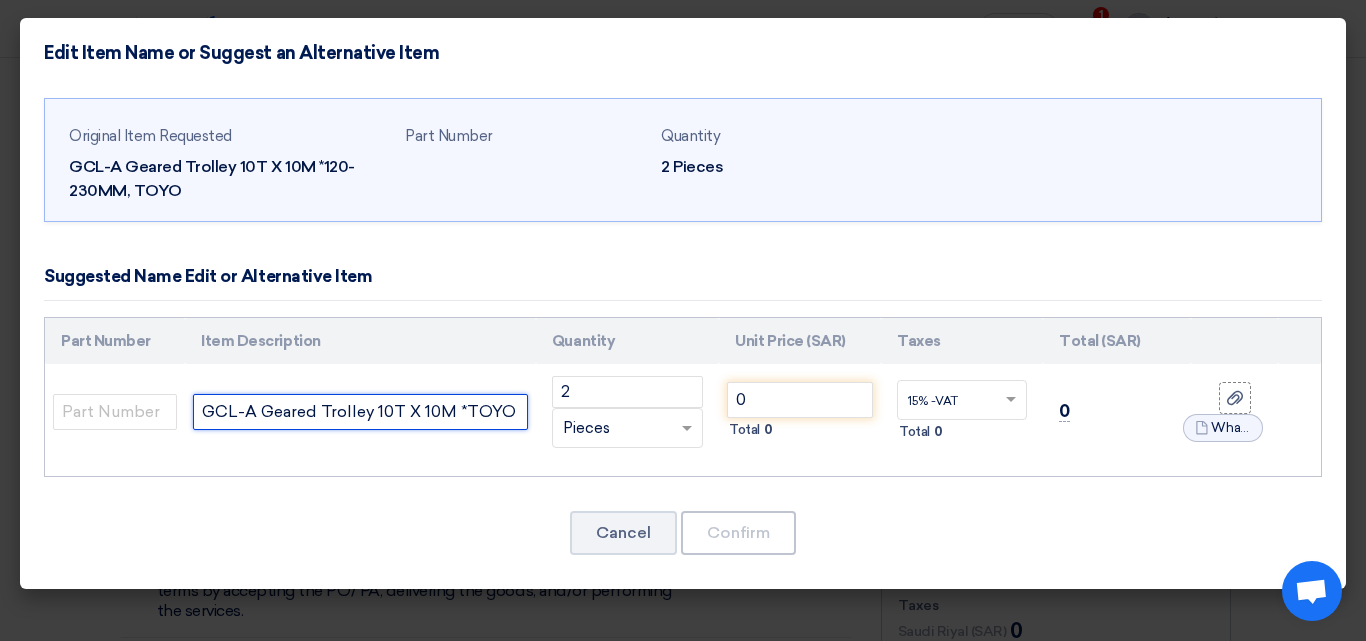 scroll, scrollTop: 0, scrollLeft: 0, axis: both 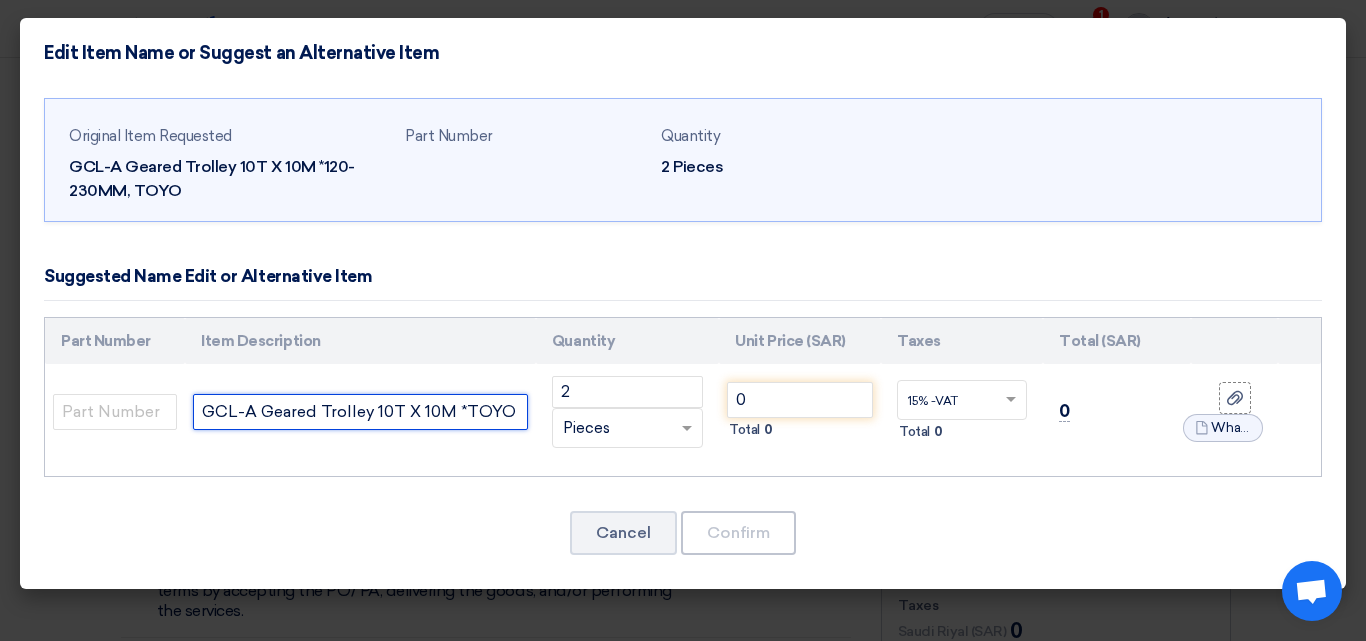 type on "GCL-A Geared Trolley 10T X 10M *TOYO" 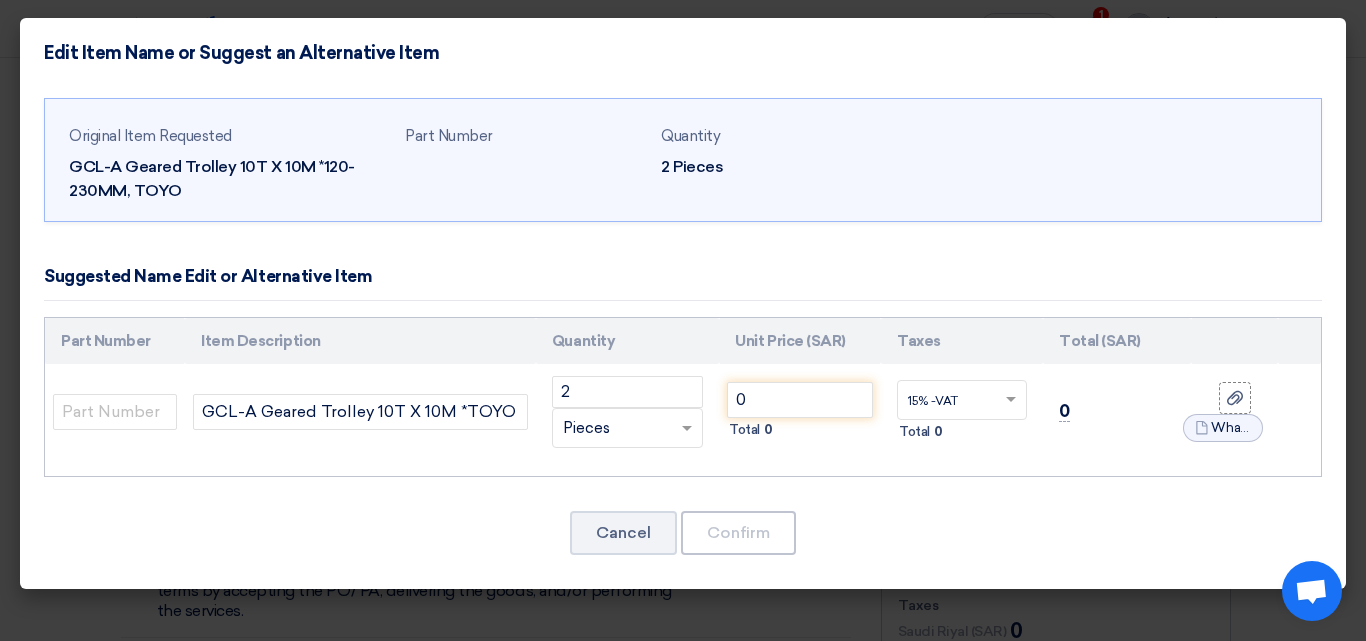 click on "Cancel
Confirm" 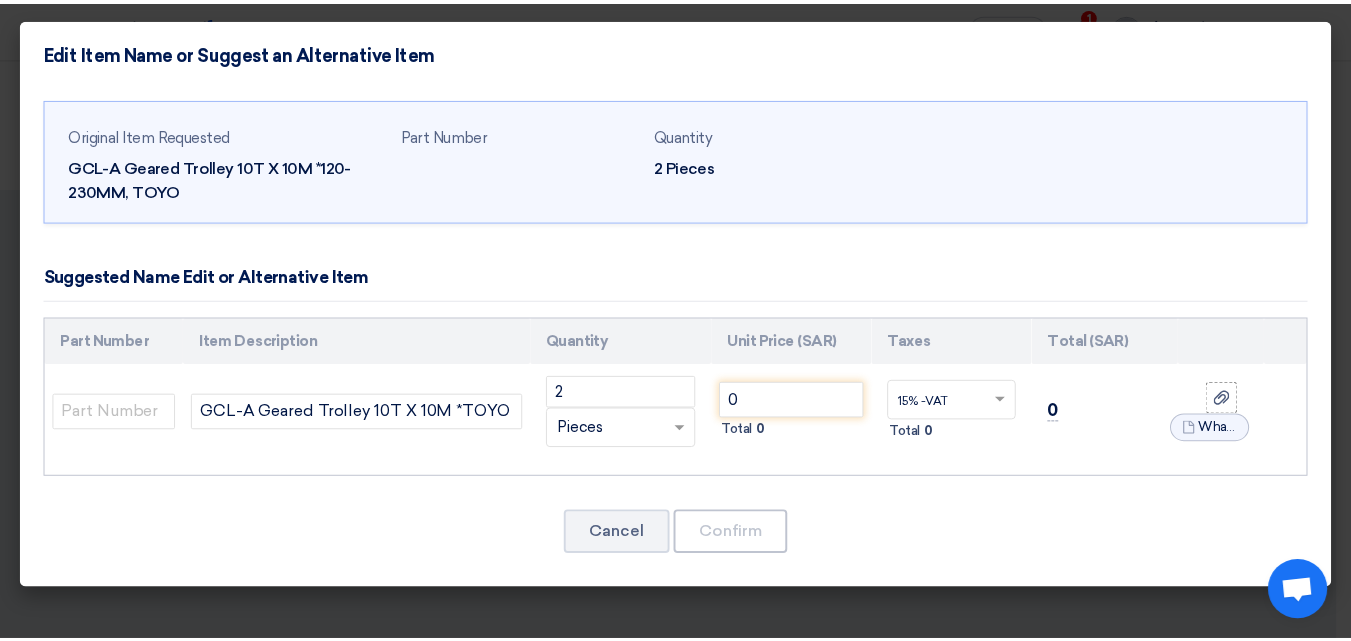 scroll, scrollTop: 0, scrollLeft: 0, axis: both 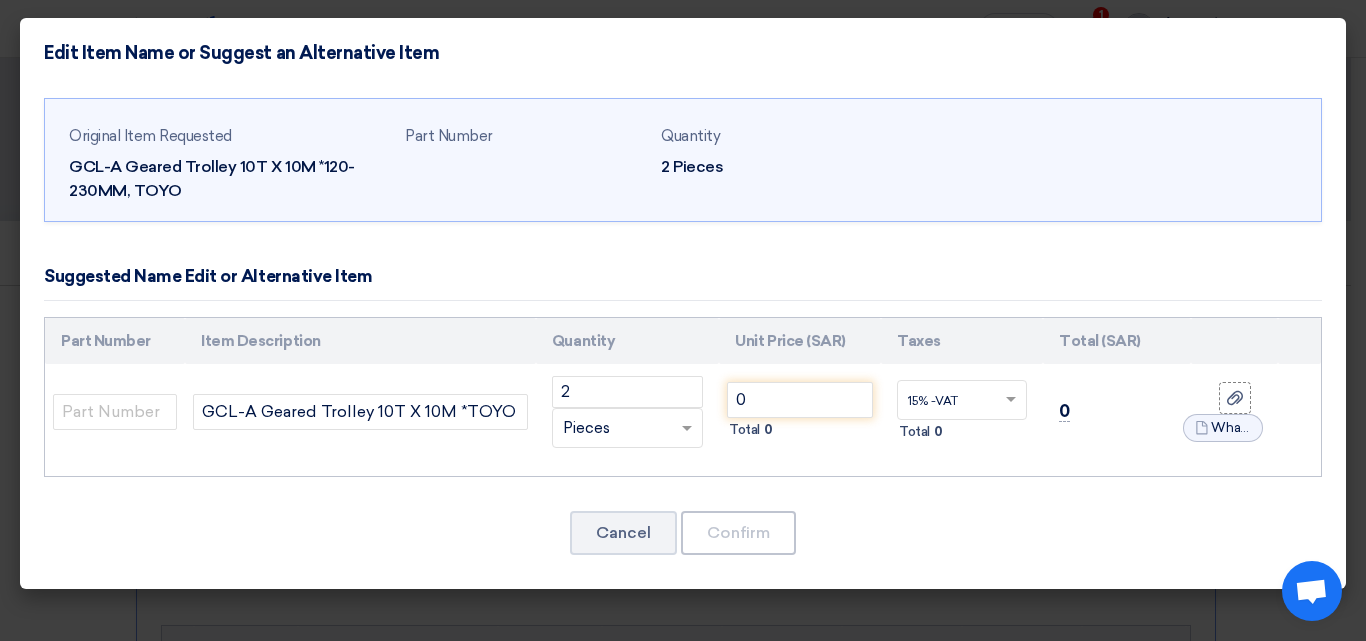 drag, startPoint x: 127, startPoint y: 191, endPoint x: 66, endPoint y: 188, distance: 61.073727 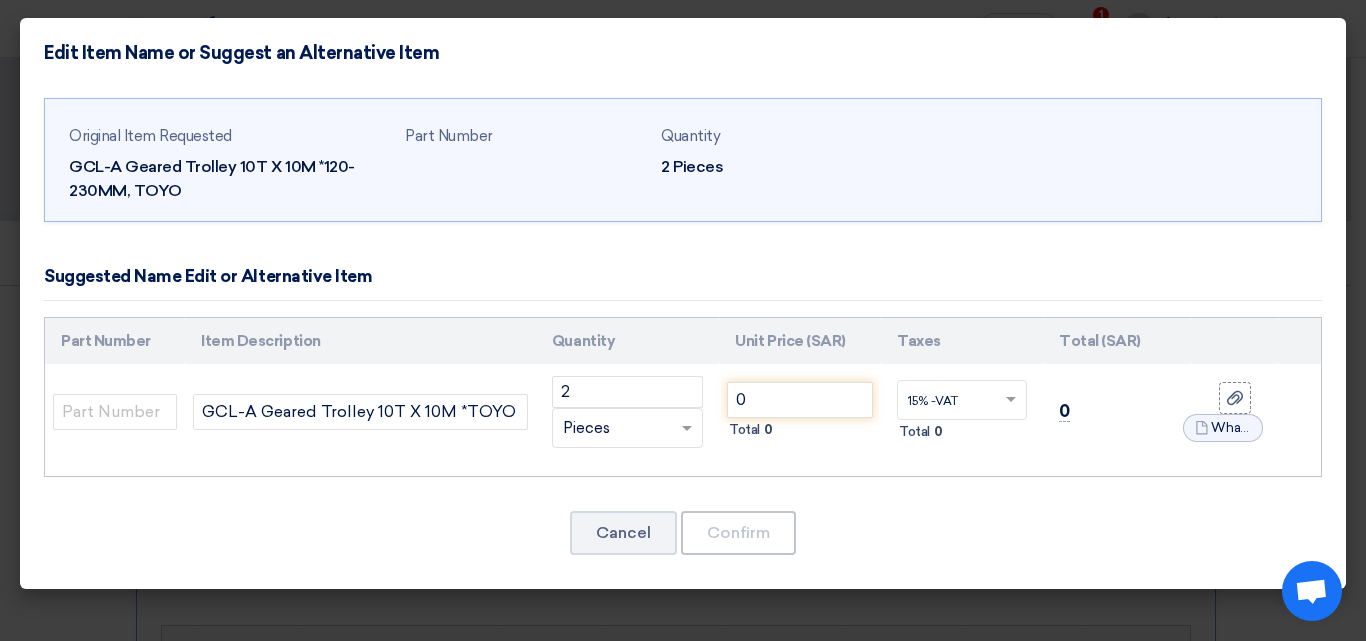 drag, startPoint x: 309, startPoint y: 157, endPoint x: 348, endPoint y: 175, distance: 42.953465 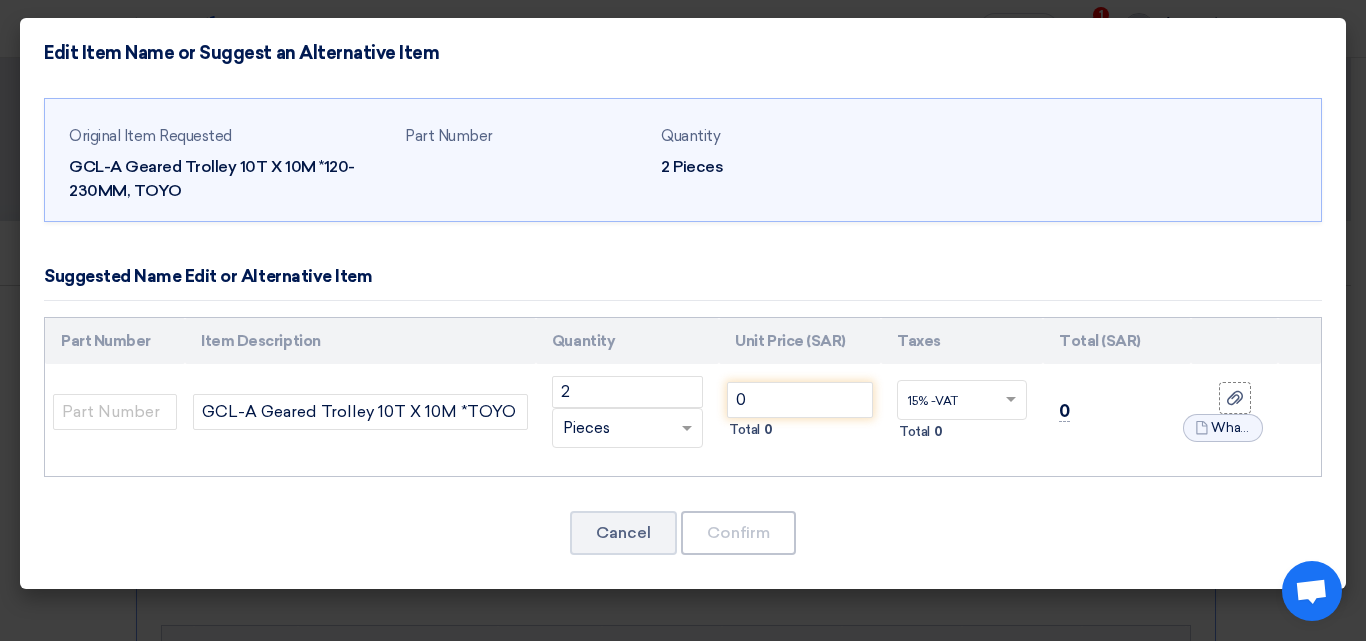 click on "GCL-A Geared Trolley 10T X 10M *120- 230MM, TOYO" 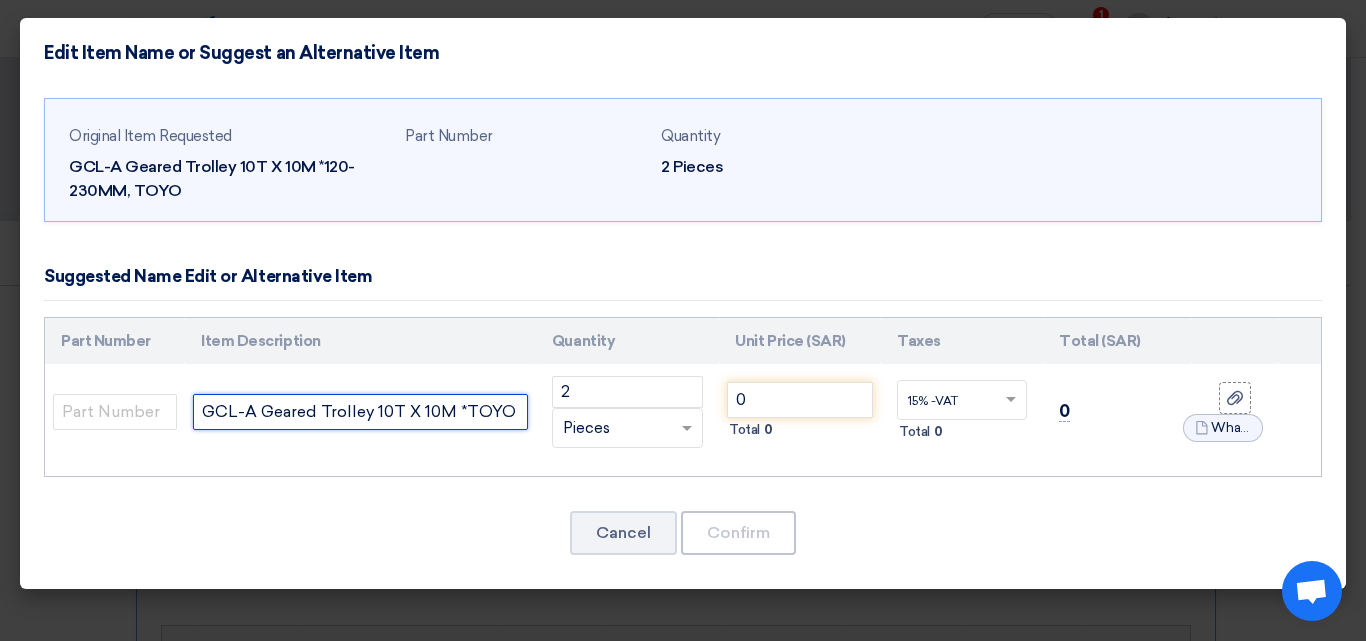 click on "GCL-A Geared Trolley 10T X 10M *TOYO" 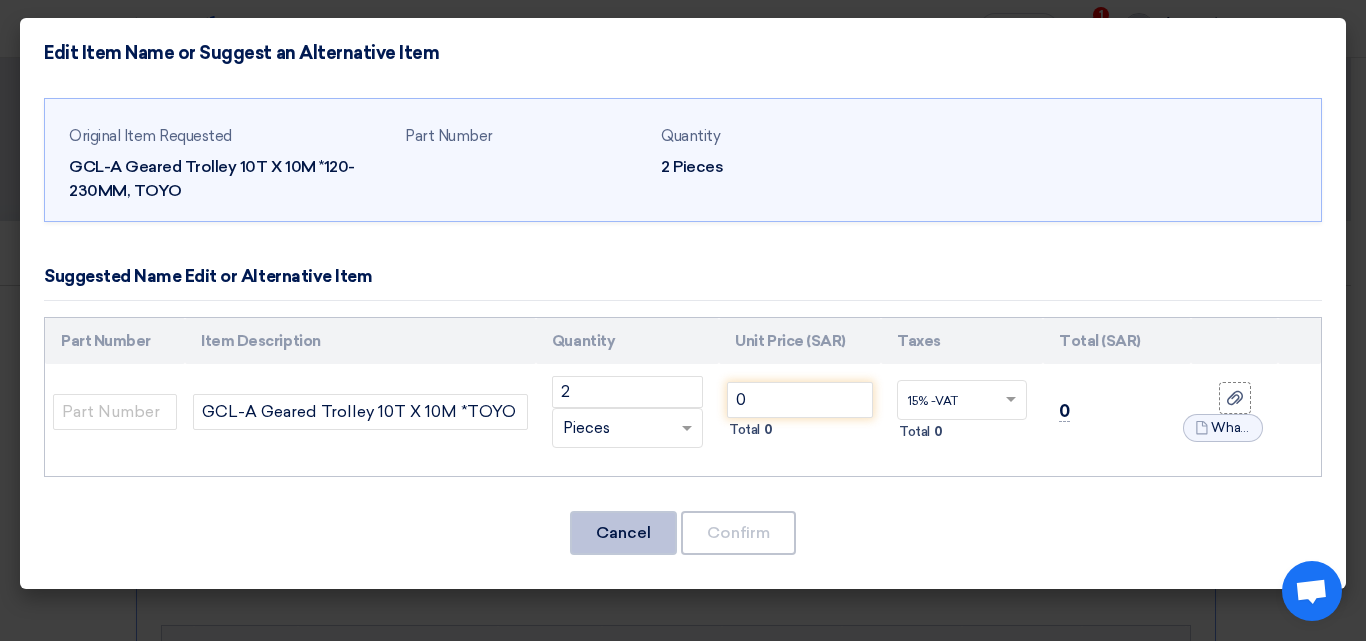 click on "Cancel" 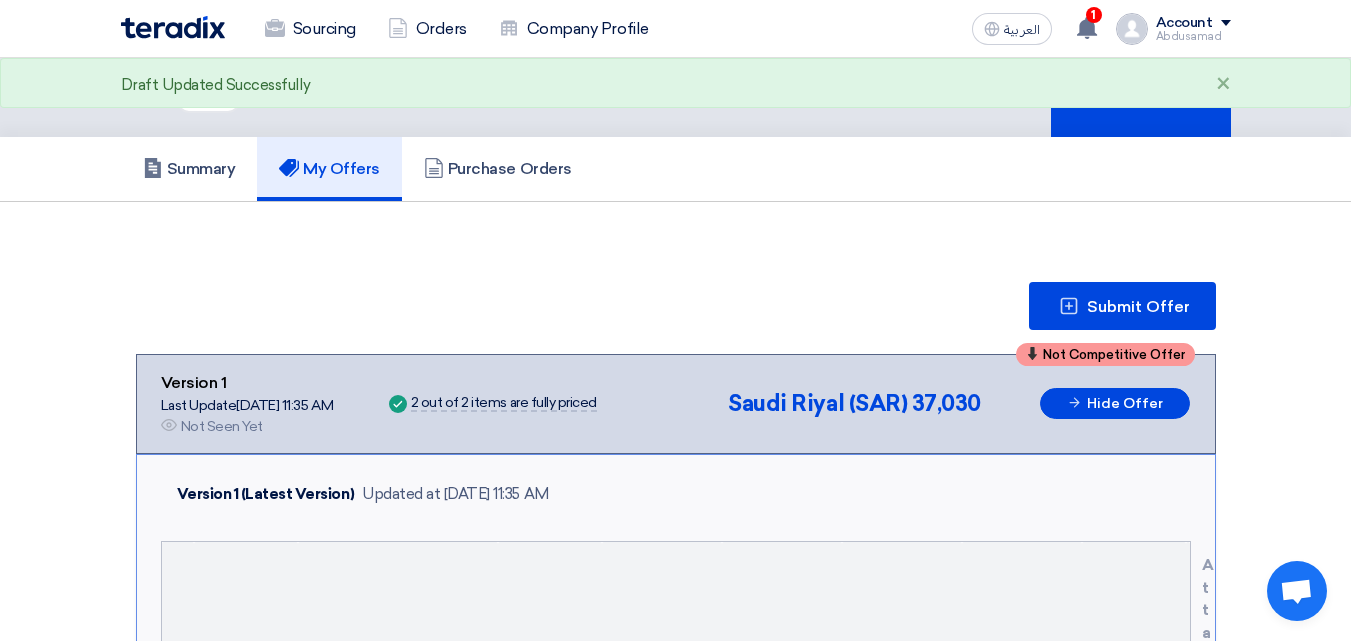 scroll, scrollTop: 0, scrollLeft: 0, axis: both 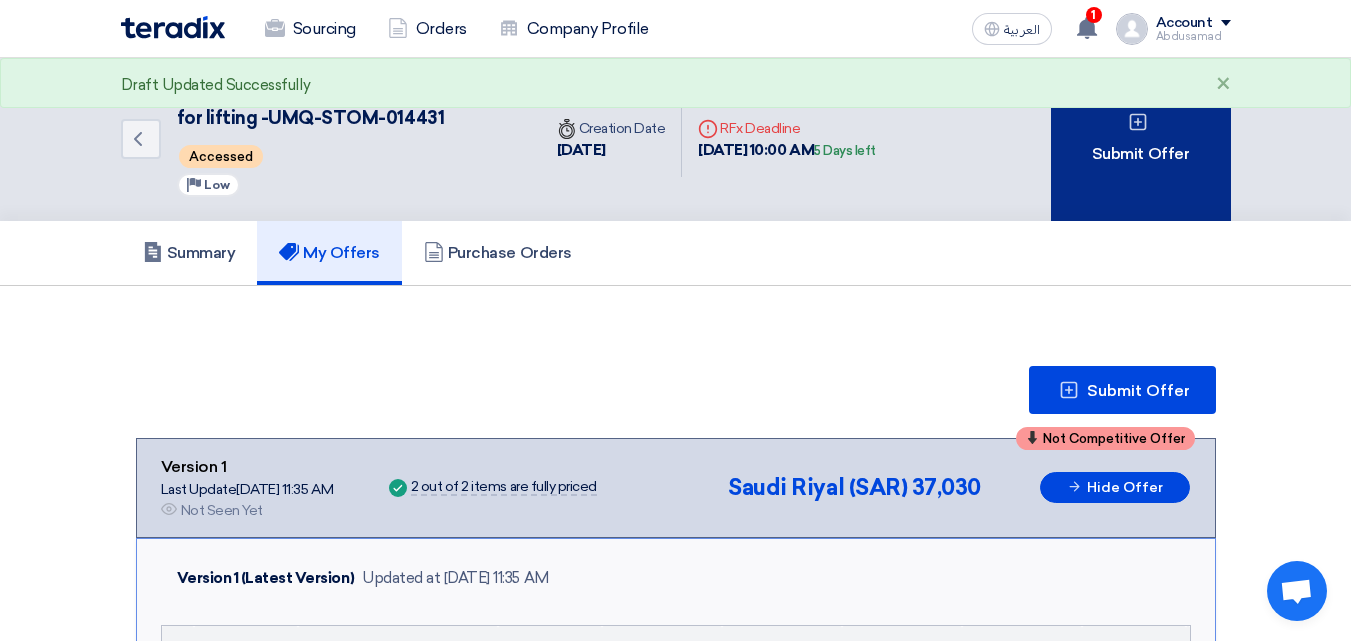 click on "Submit Offer" 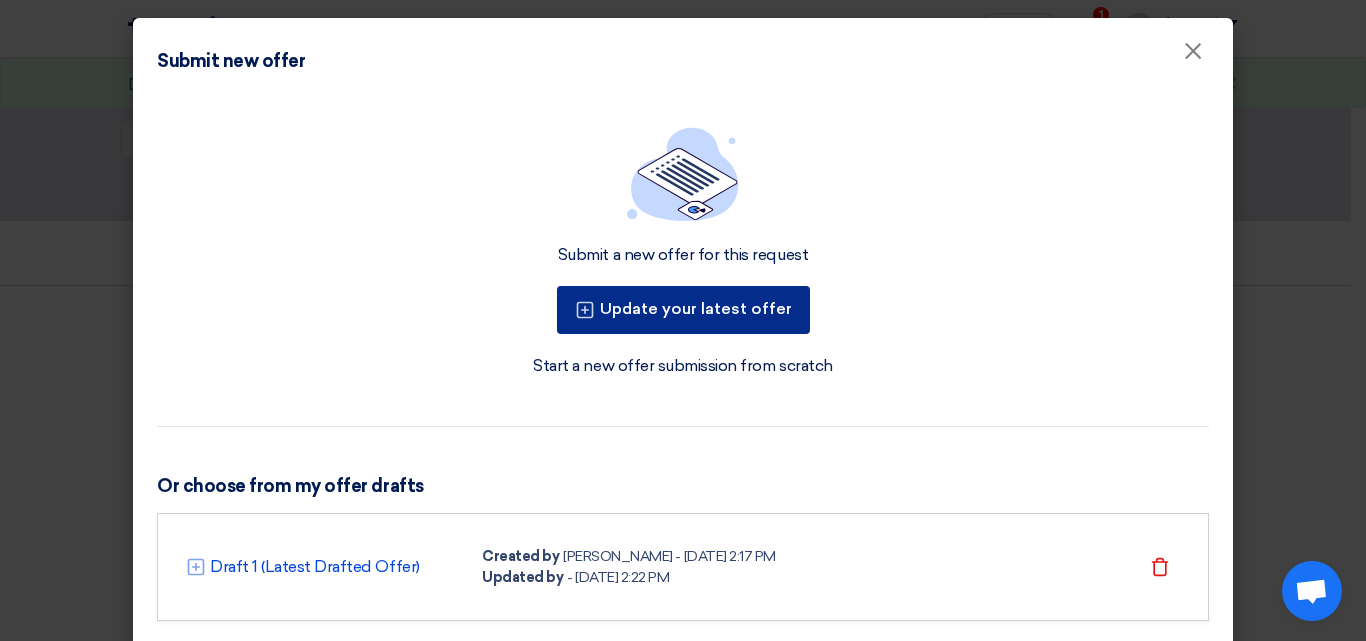 click on "Update your latest offer" 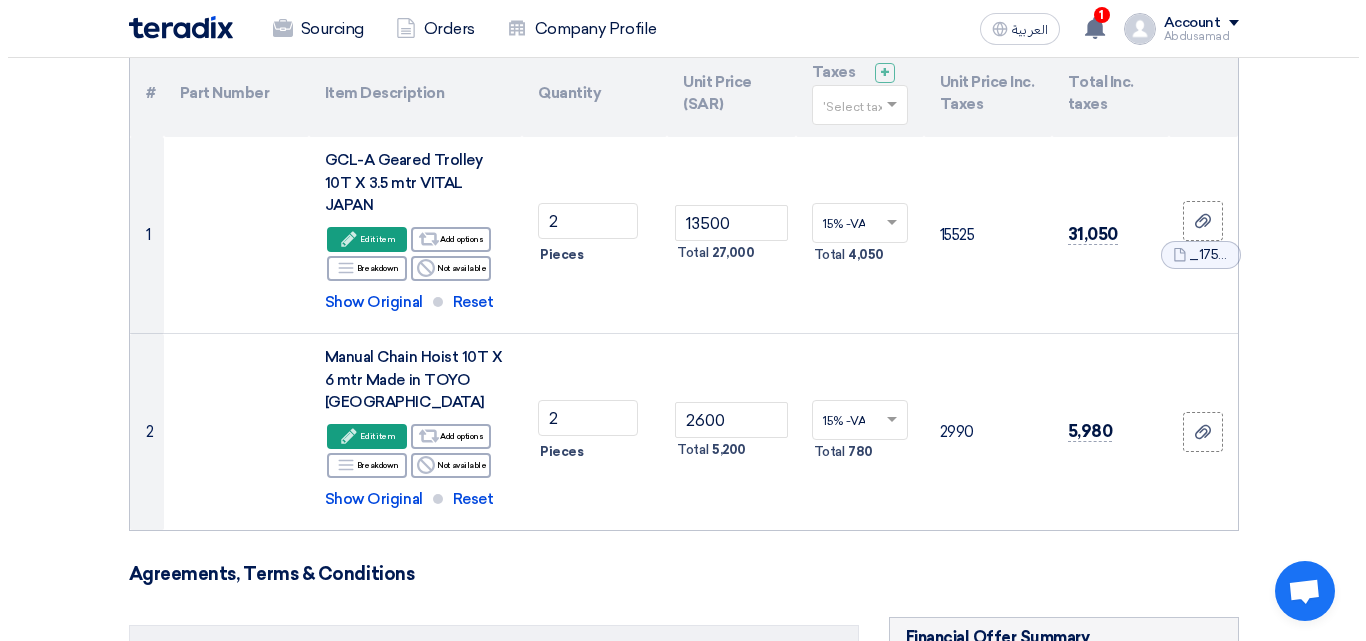 scroll, scrollTop: 100, scrollLeft: 0, axis: vertical 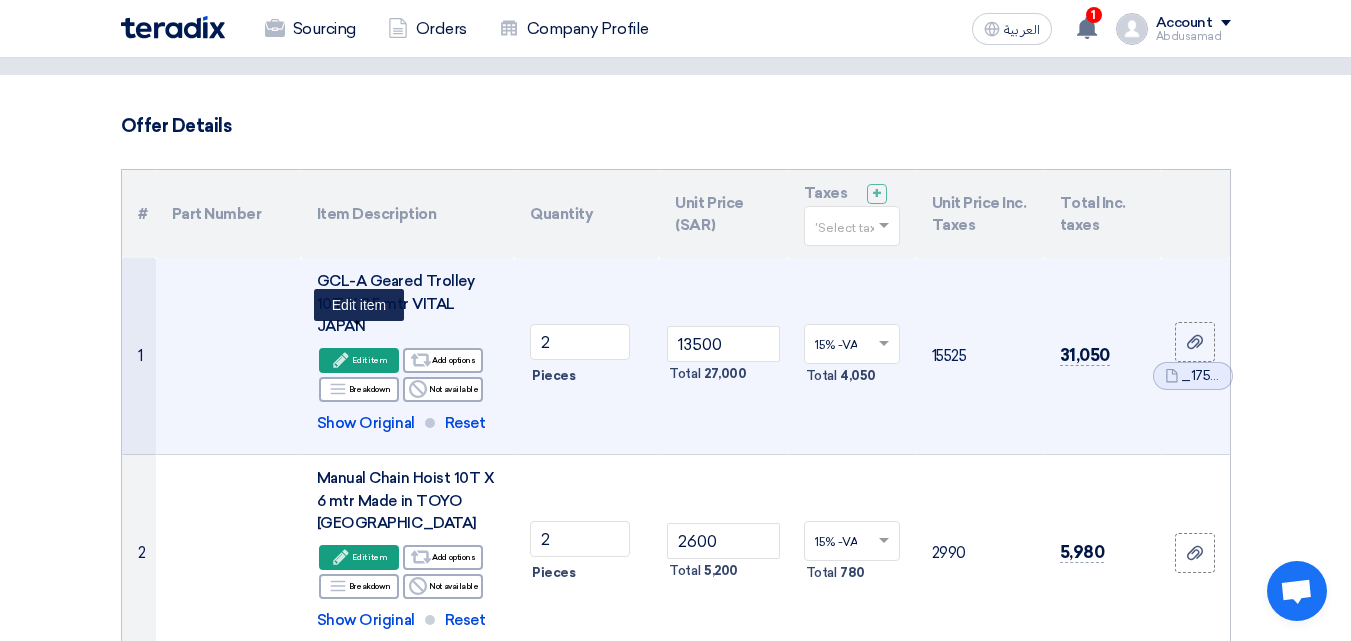 click on "Edit
Edit item" 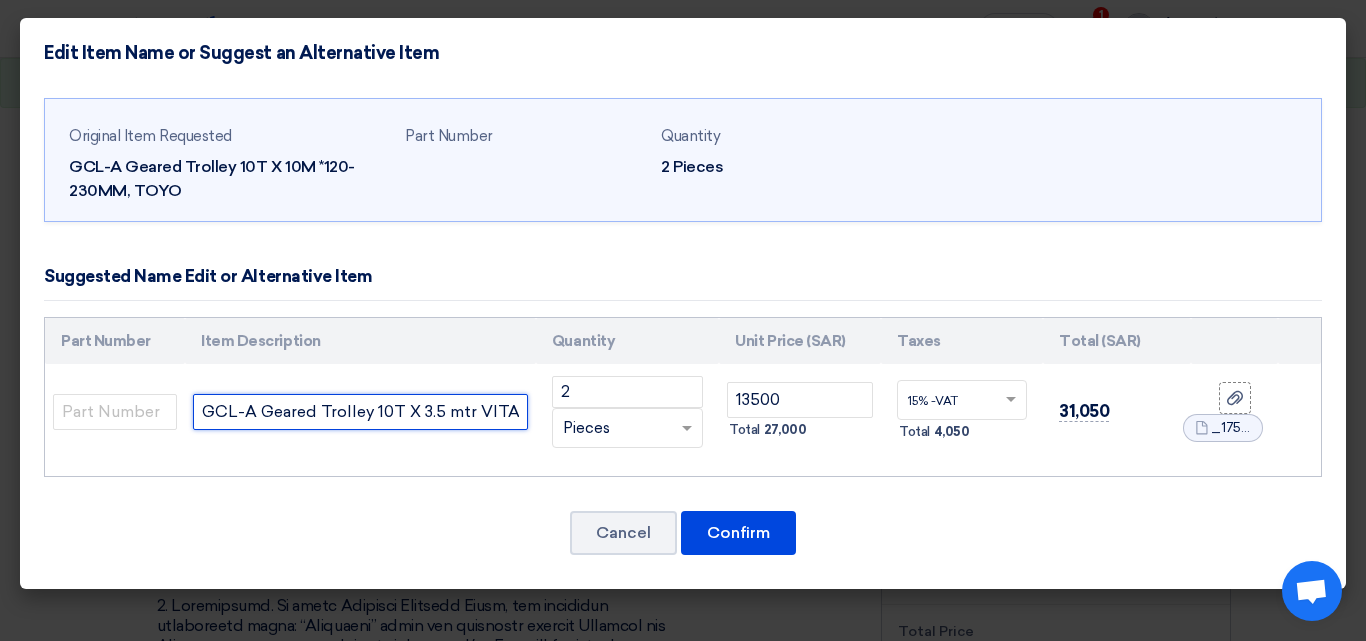 scroll, scrollTop: 0, scrollLeft: 59, axis: horizontal 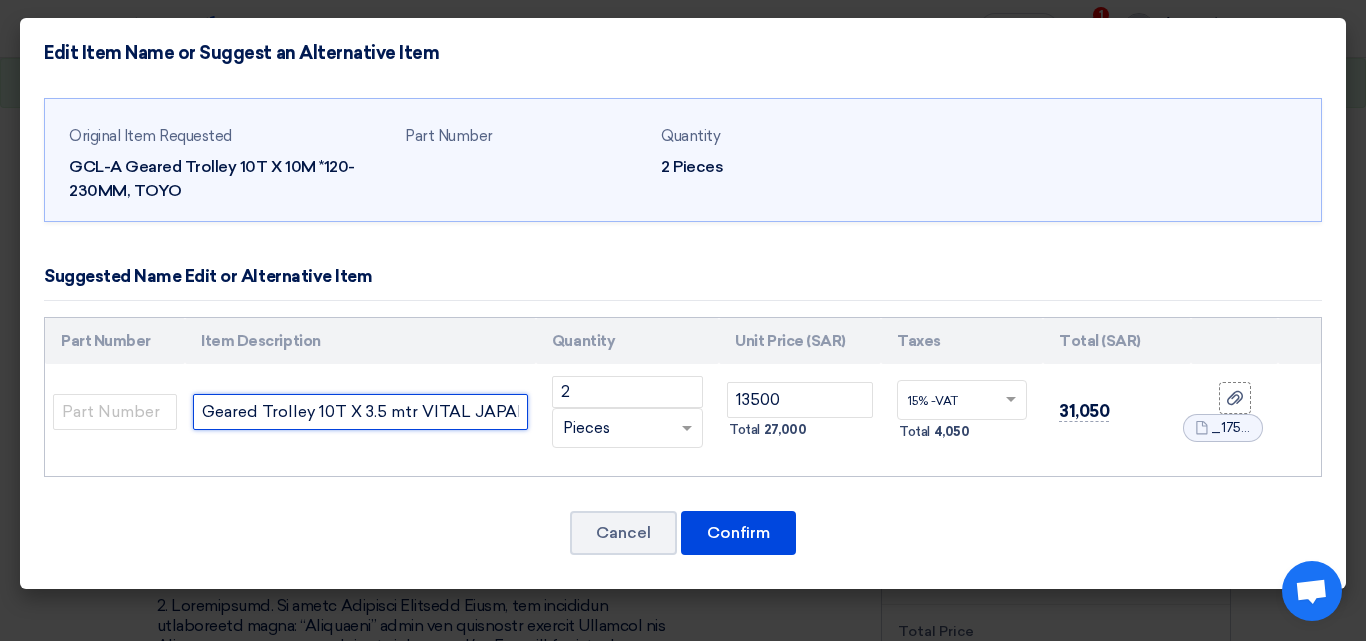 drag, startPoint x: 421, startPoint y: 407, endPoint x: 545, endPoint y: 411, distance: 124.0645 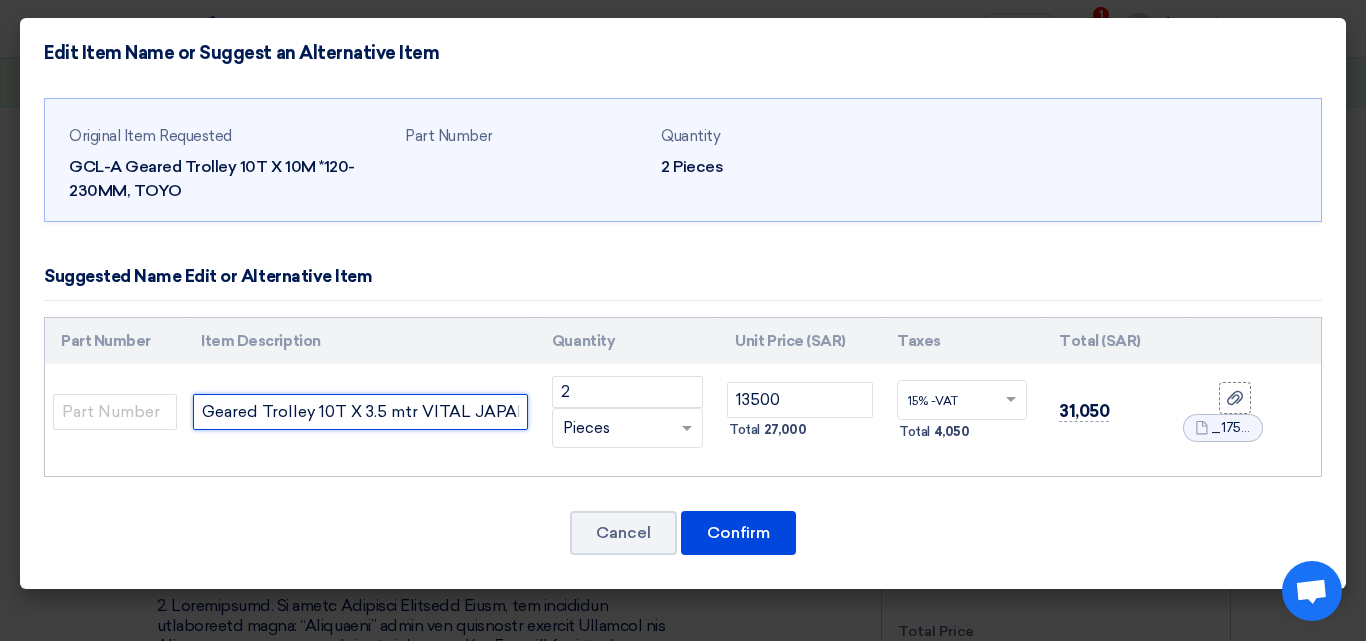 click on "GCL-A Geared Trolley 10T X 3.5 mtr VITAL JAPAN
2
RFQ_STEP1.ITEMS.2.TYPE_PLACEHOLDER
× Pieces" 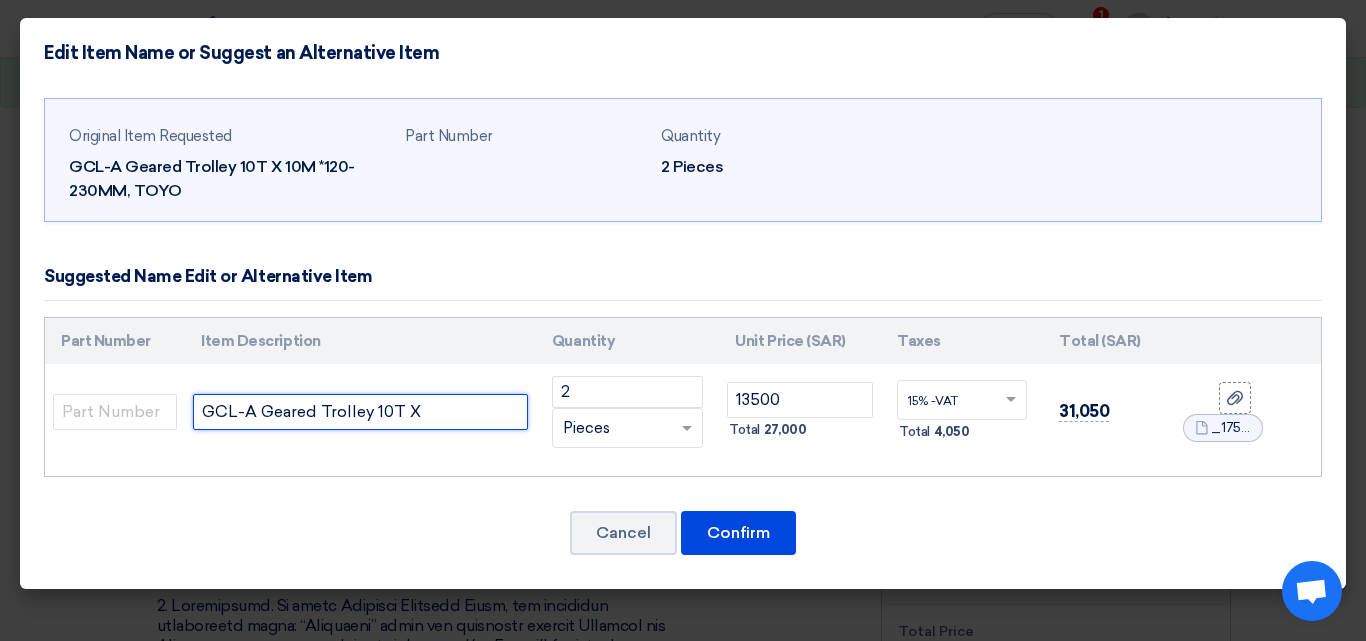 scroll, scrollTop: 0, scrollLeft: 0, axis: both 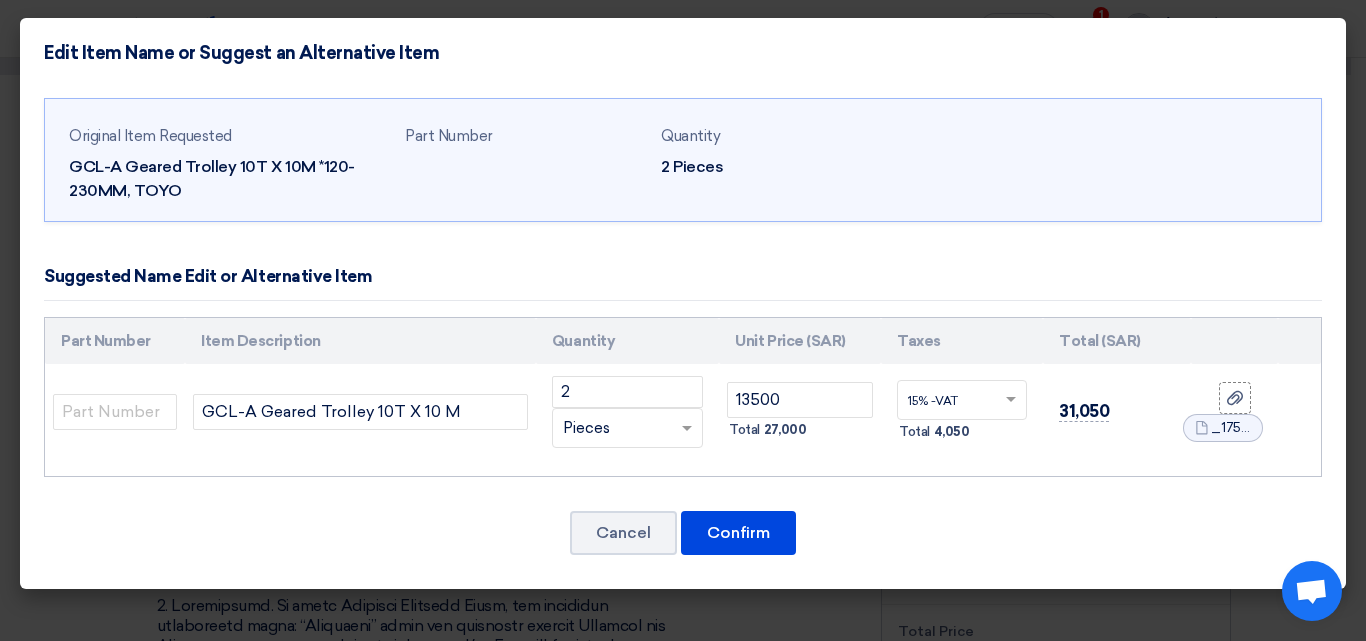 click on "2
RFQ_STEP1.ITEMS.2.TYPE_PLACEHOLDER
×
Pieces" 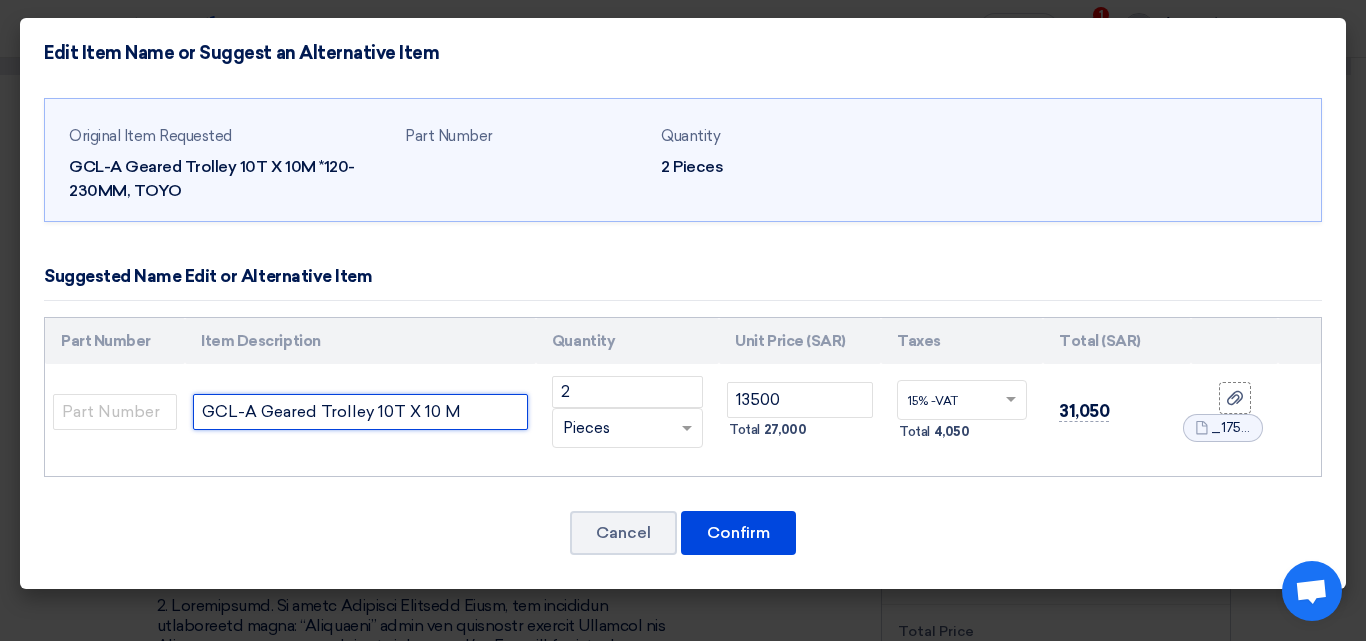 click on "GCL-A Geared Trolley 10T X 10 M" 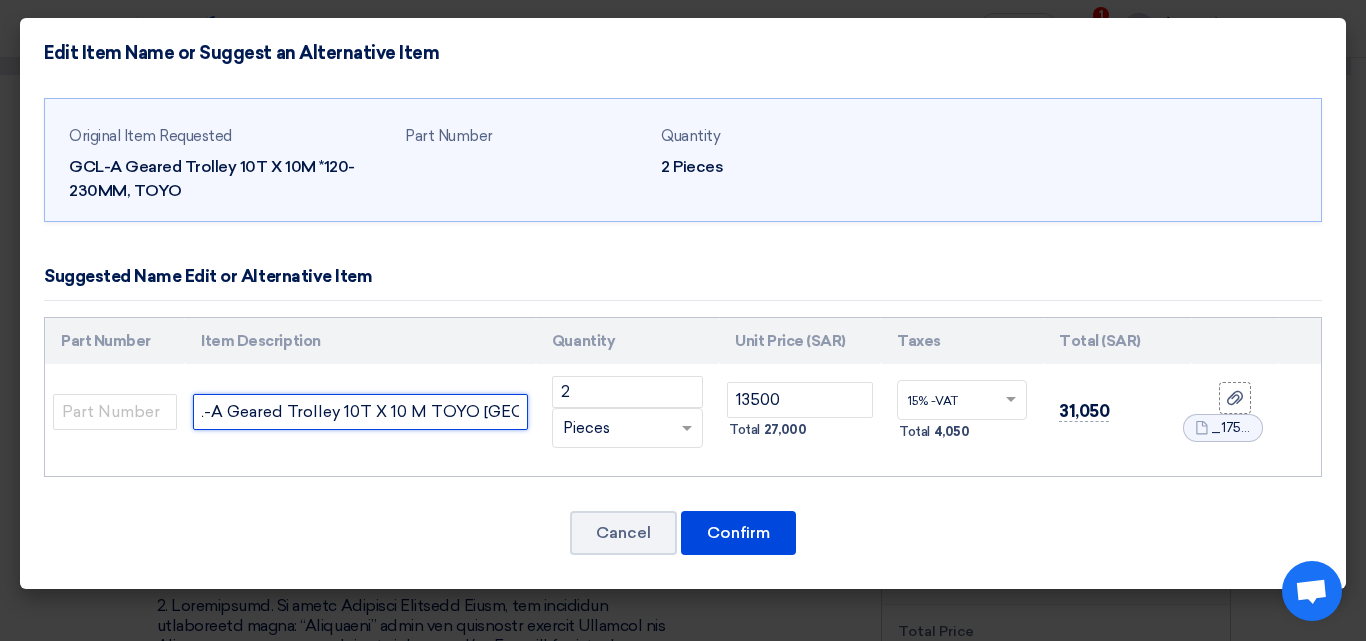 scroll, scrollTop: 0, scrollLeft: 46, axis: horizontal 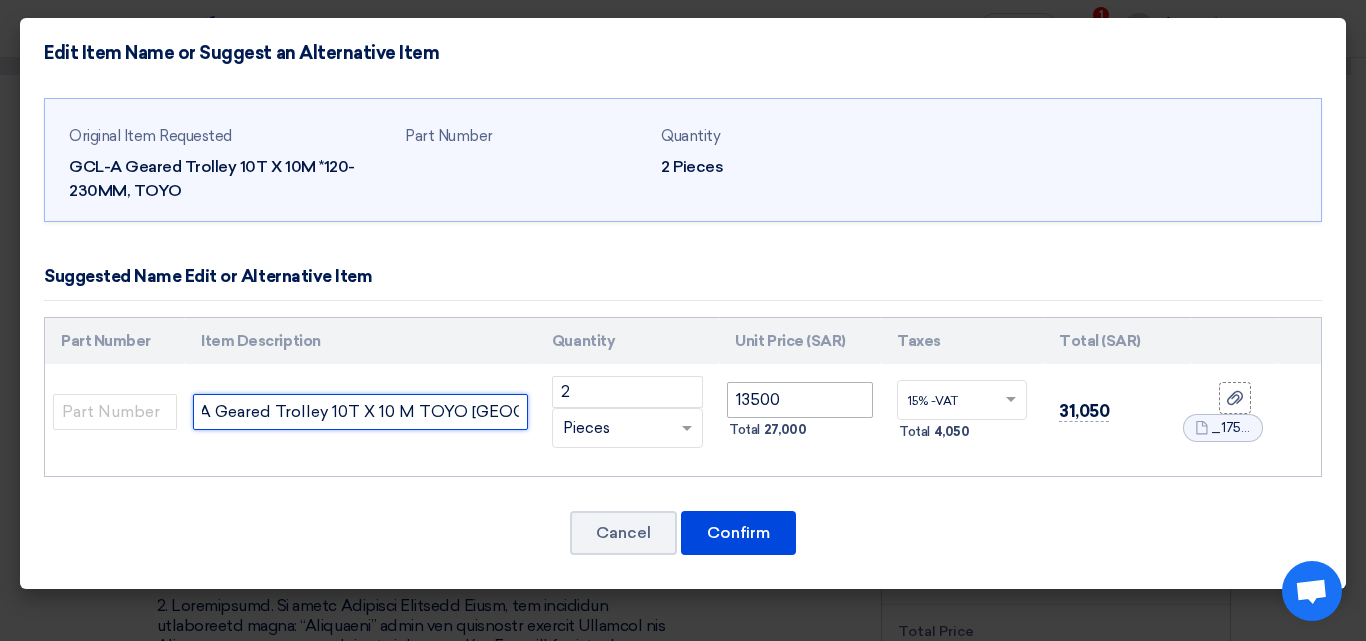 type on "GCL-A Geared Trolley 10T X 10 M TOYO [GEOGRAPHIC_DATA]" 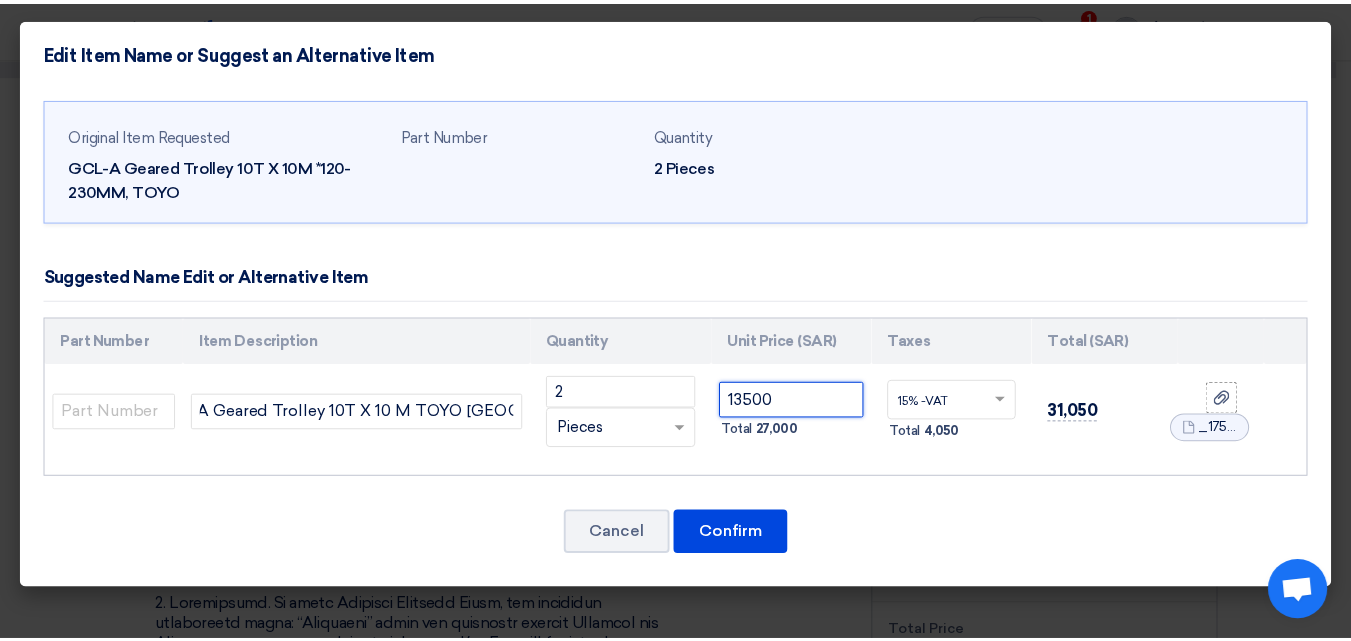 scroll, scrollTop: 0, scrollLeft: 0, axis: both 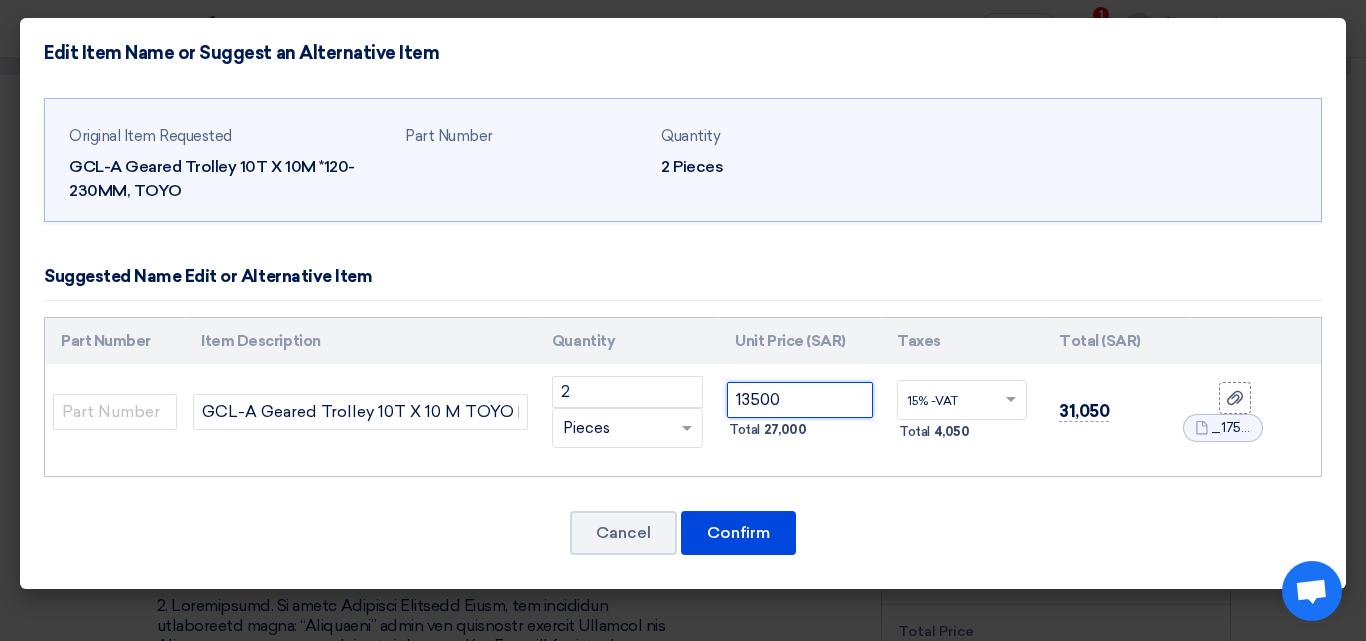 drag, startPoint x: 784, startPoint y: 397, endPoint x: 739, endPoint y: 388, distance: 45.891174 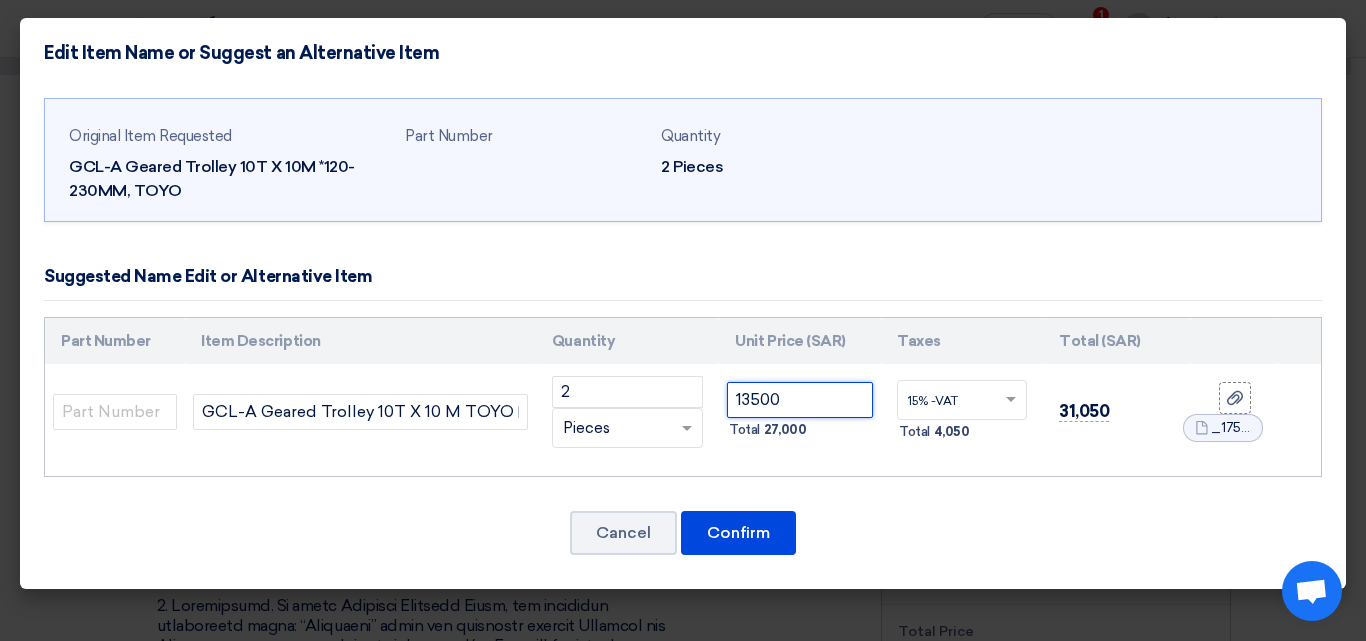 click on "13500" 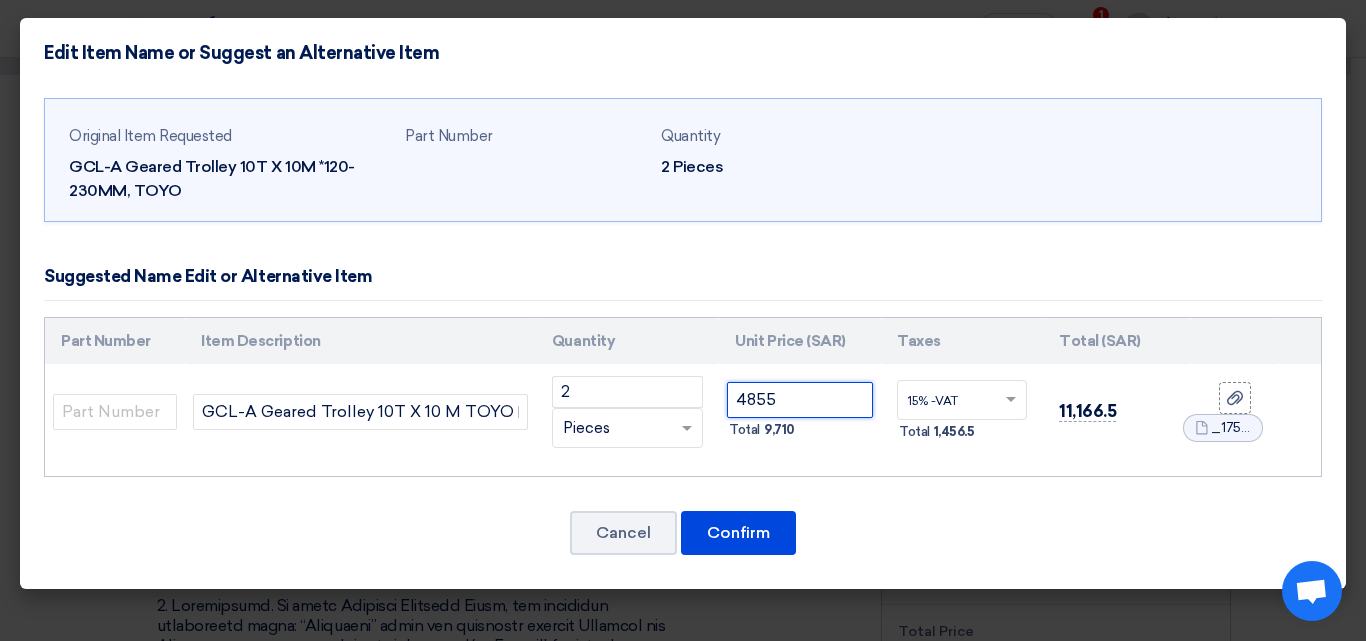 type on "4855" 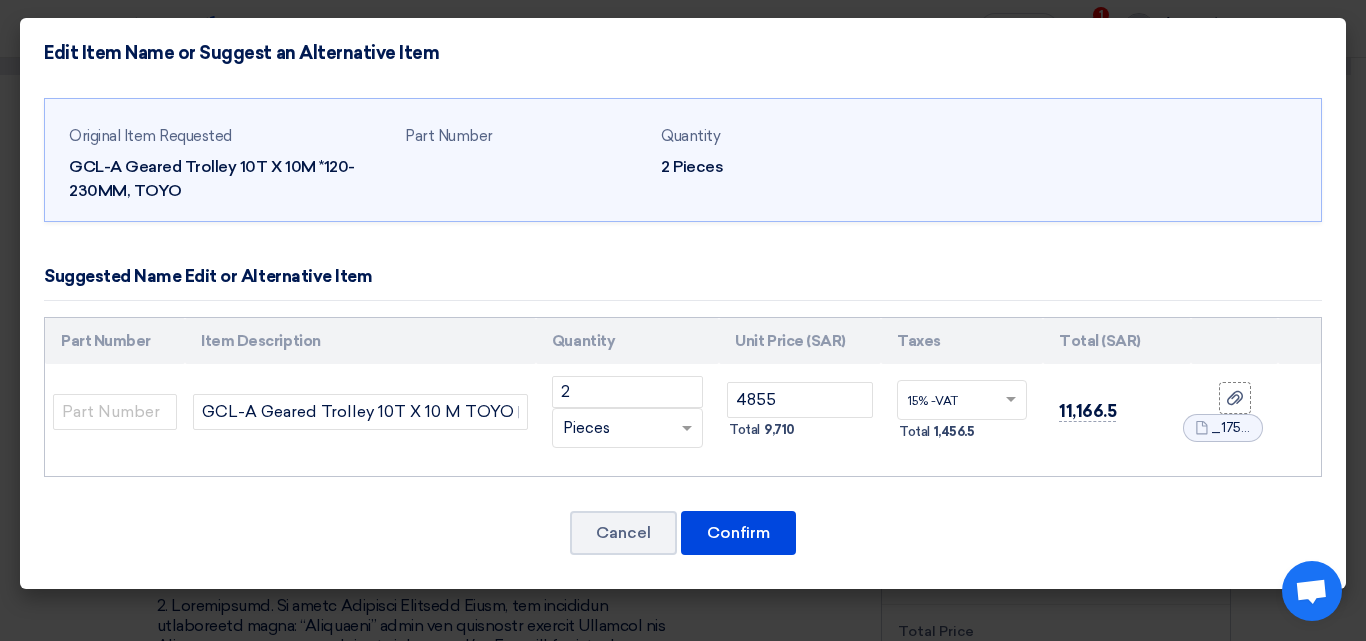 click on "Cancel
Confirm" 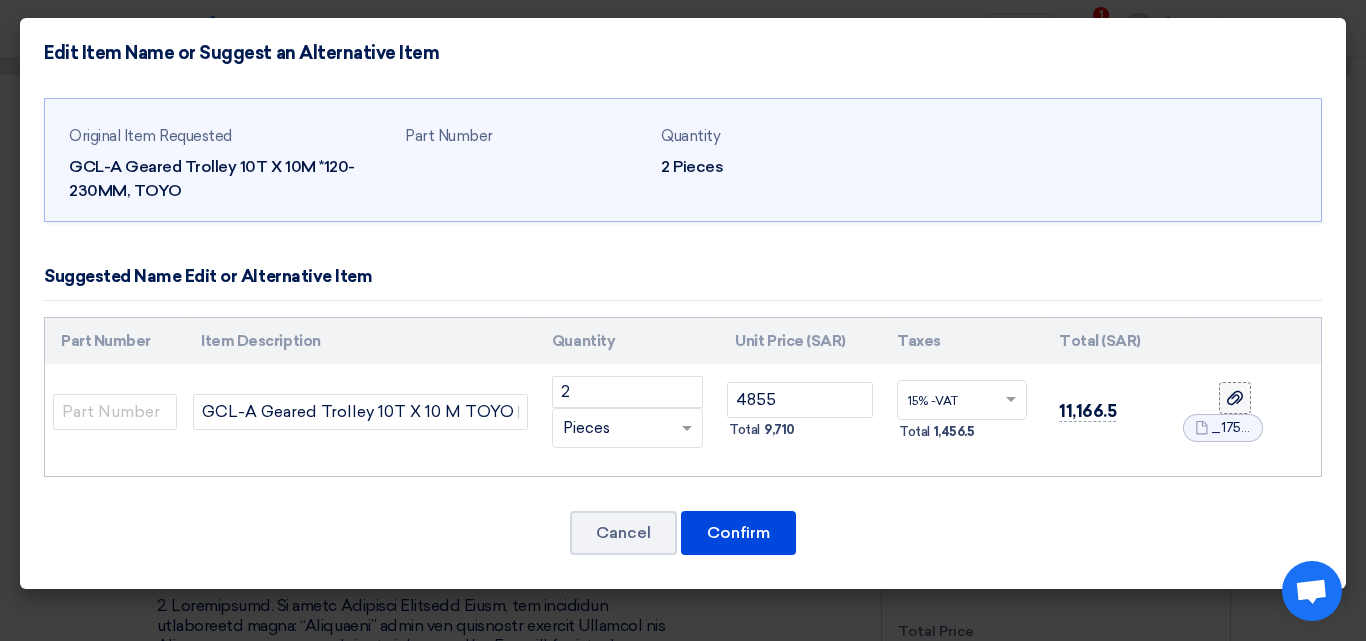click 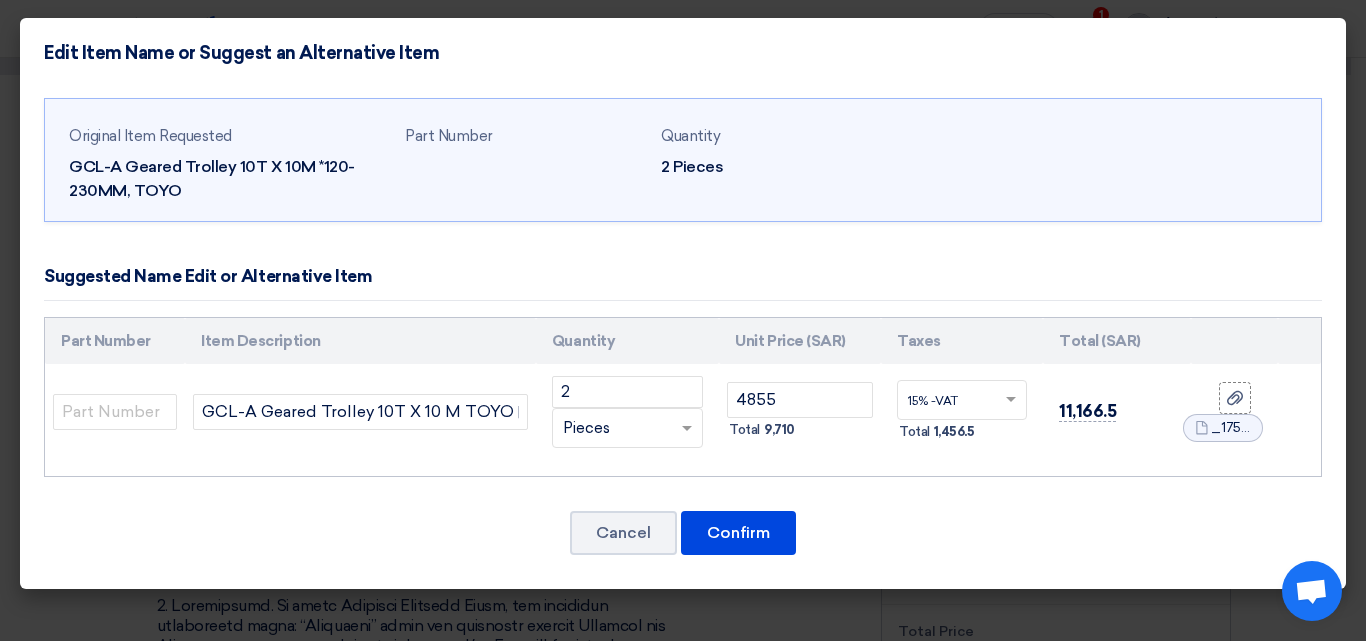click on "File" 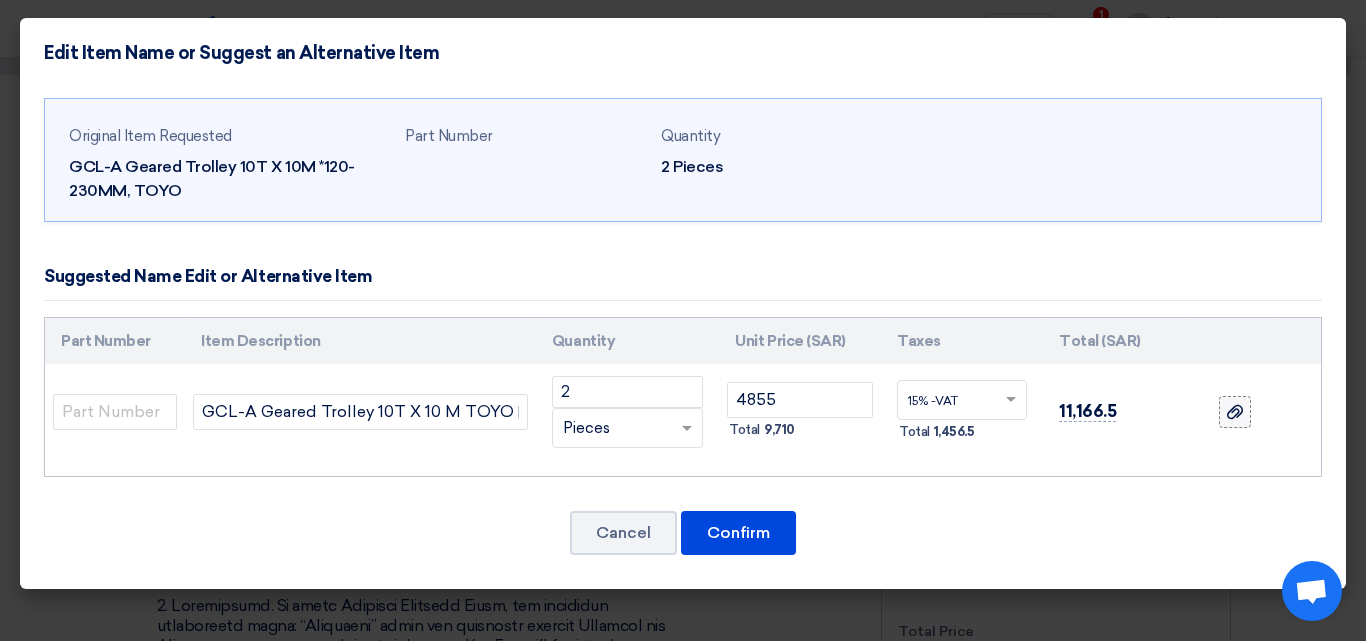 click 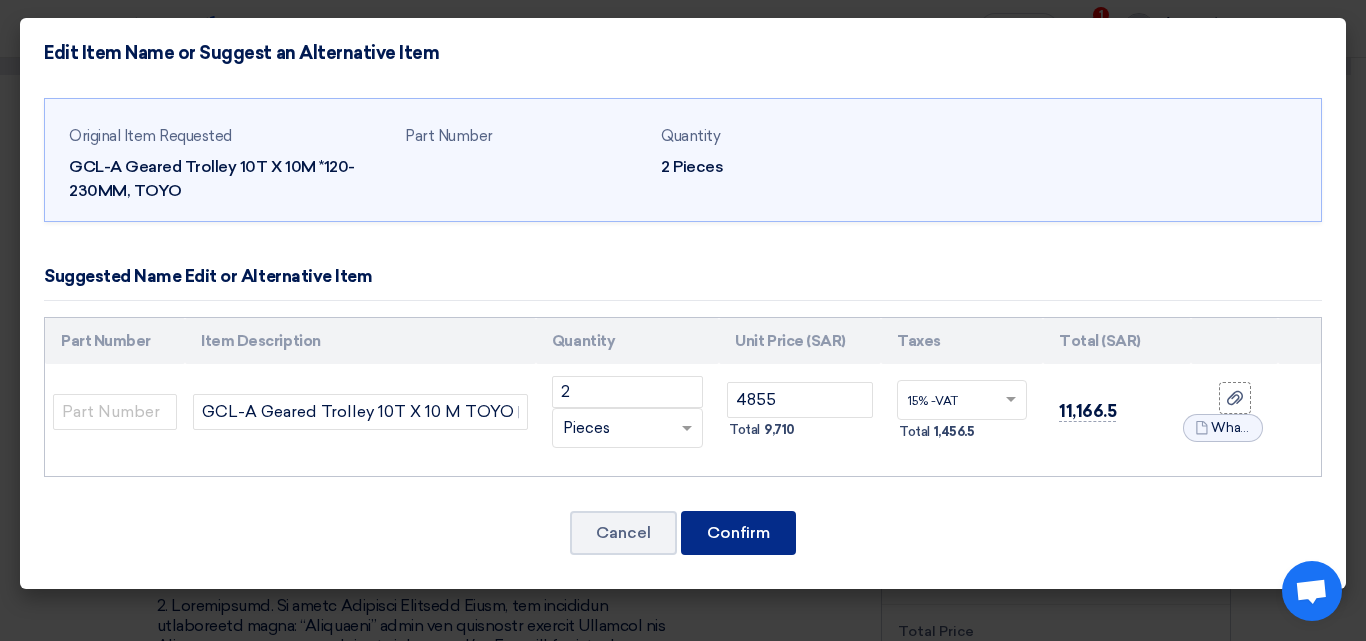 click on "Confirm" 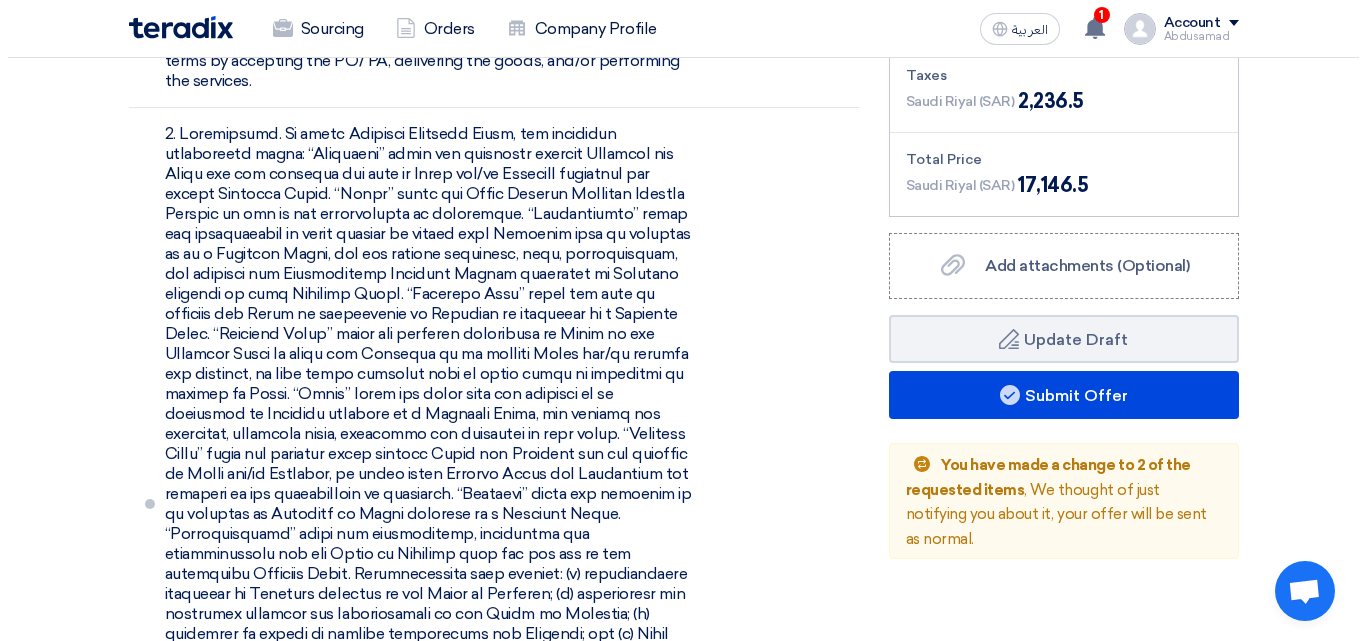 scroll, scrollTop: 1000, scrollLeft: 0, axis: vertical 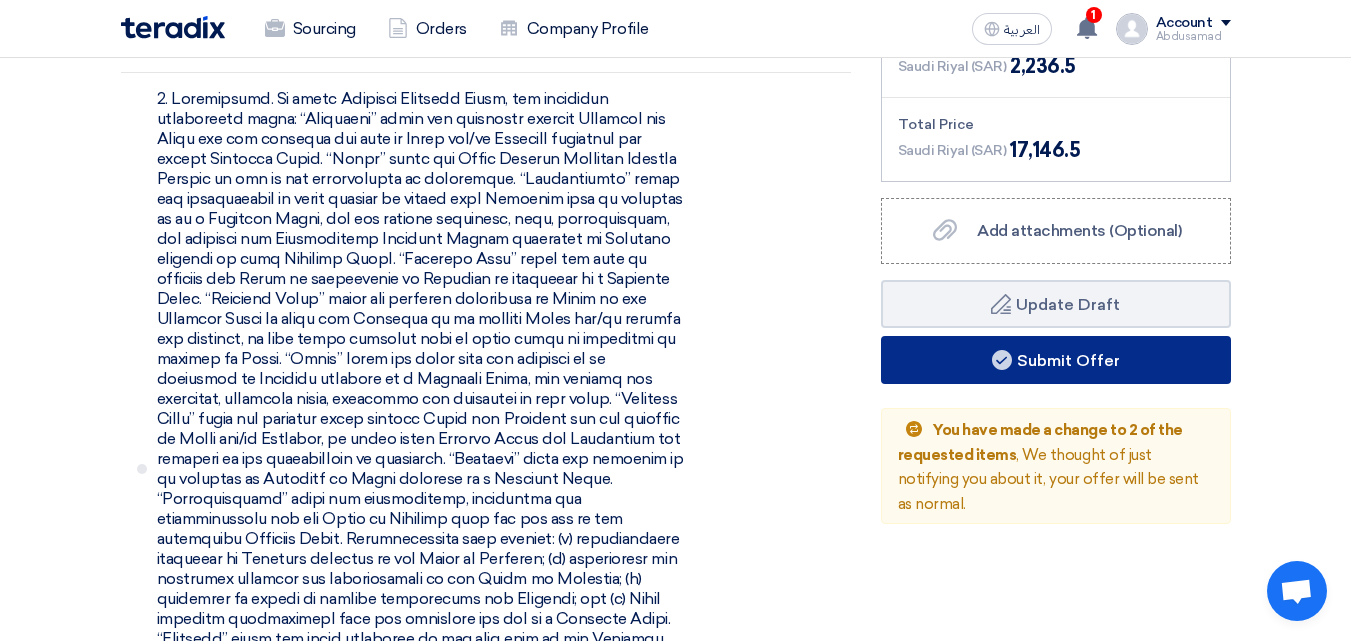 click on "Submit Offer" 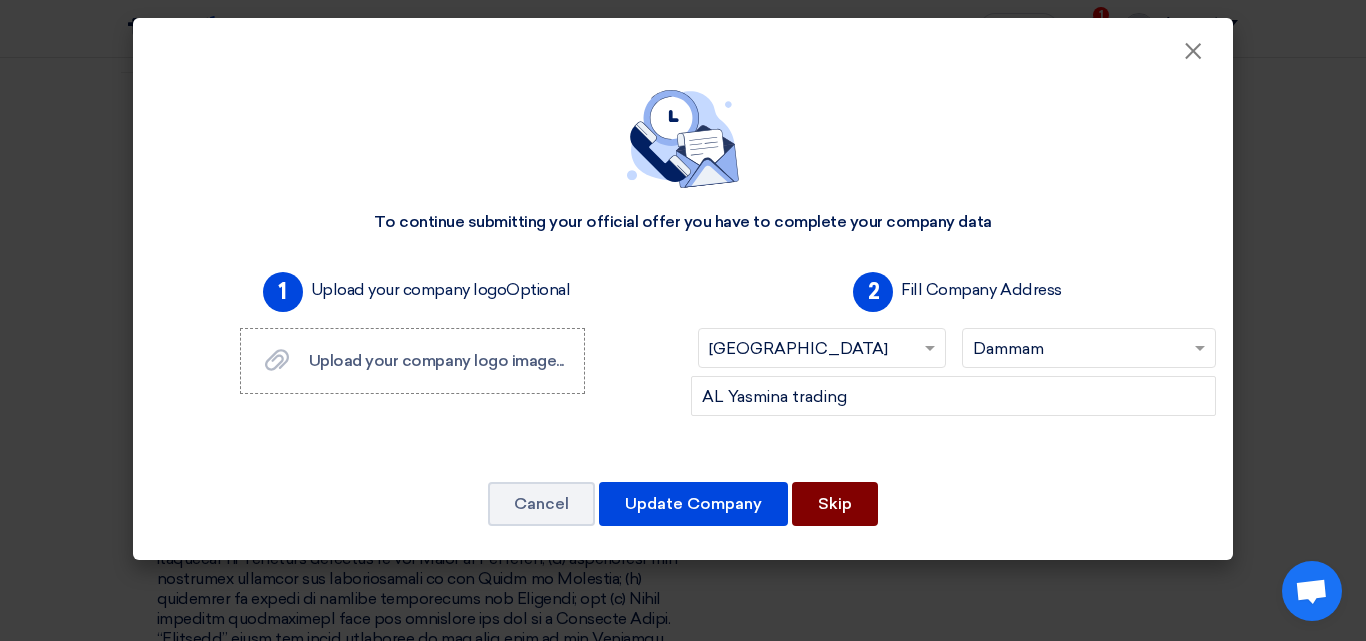 click on "Skip" 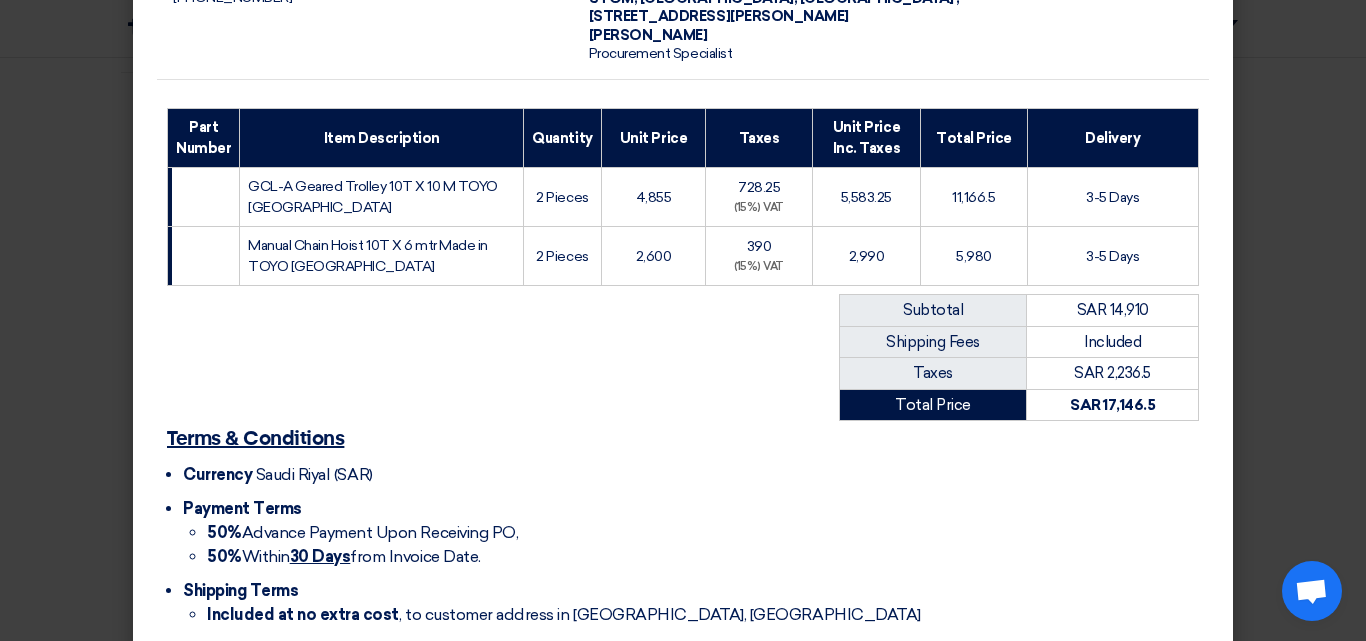 scroll, scrollTop: 300, scrollLeft: 0, axis: vertical 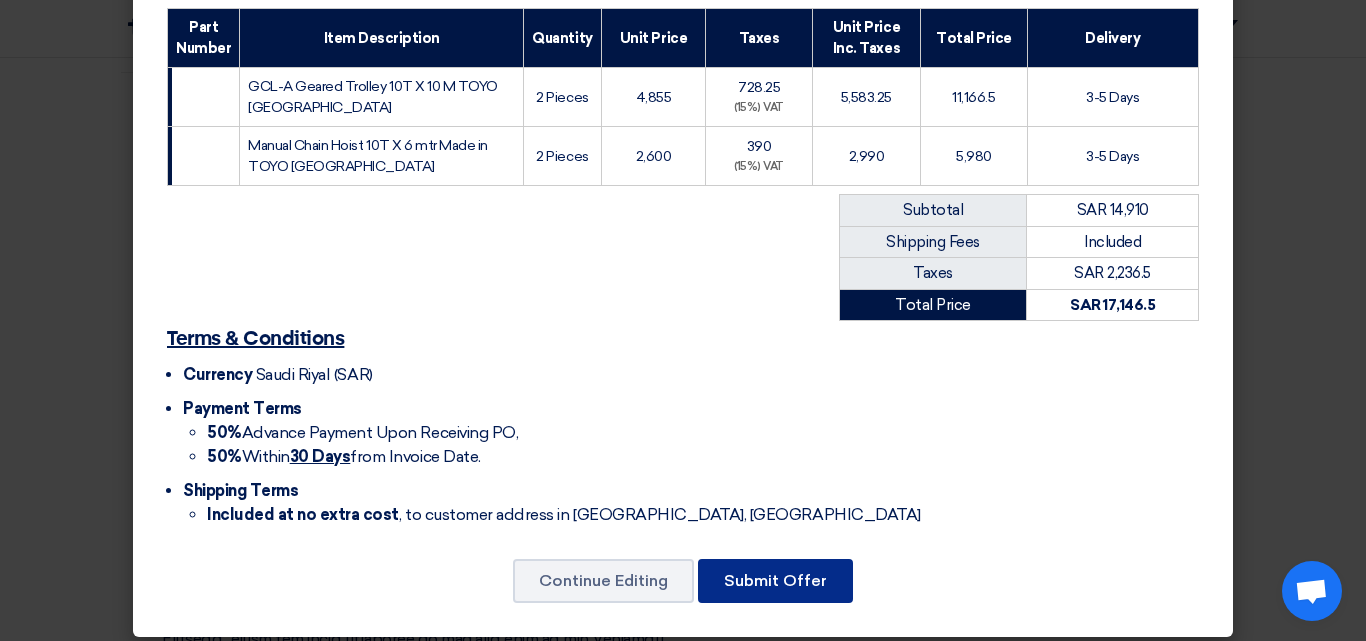 click on "Submit Offer" 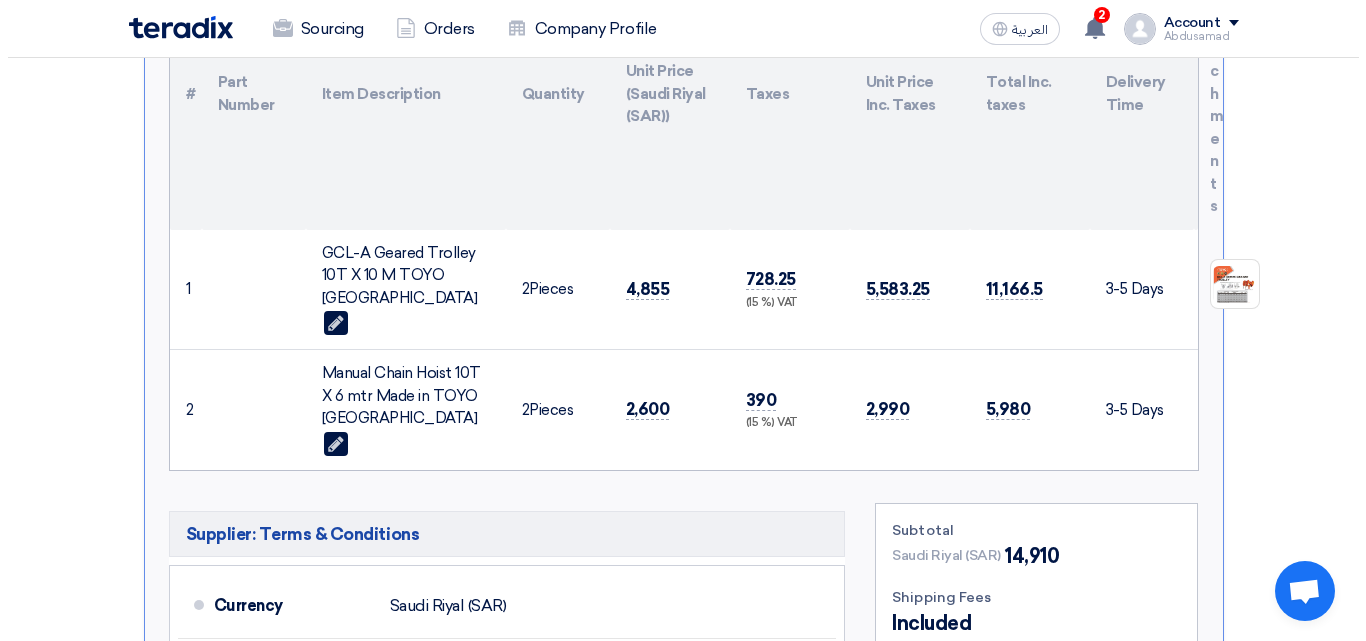 scroll, scrollTop: 660, scrollLeft: 0, axis: vertical 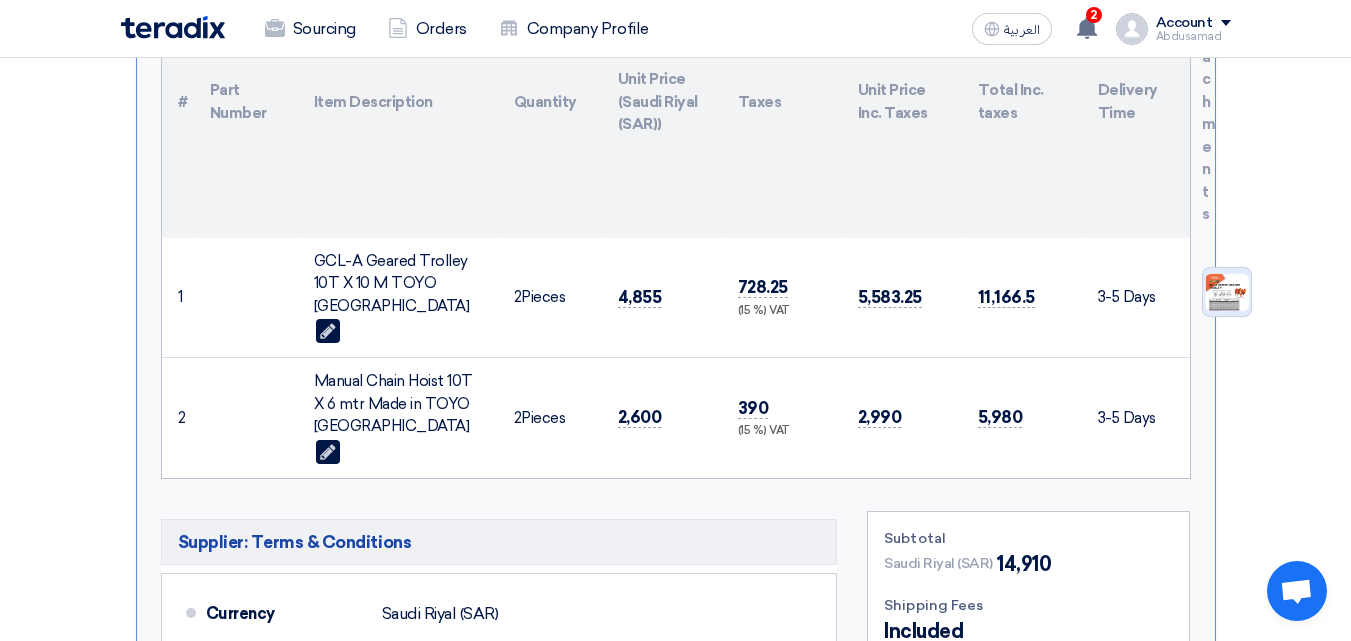 click at bounding box center (1227, 293) 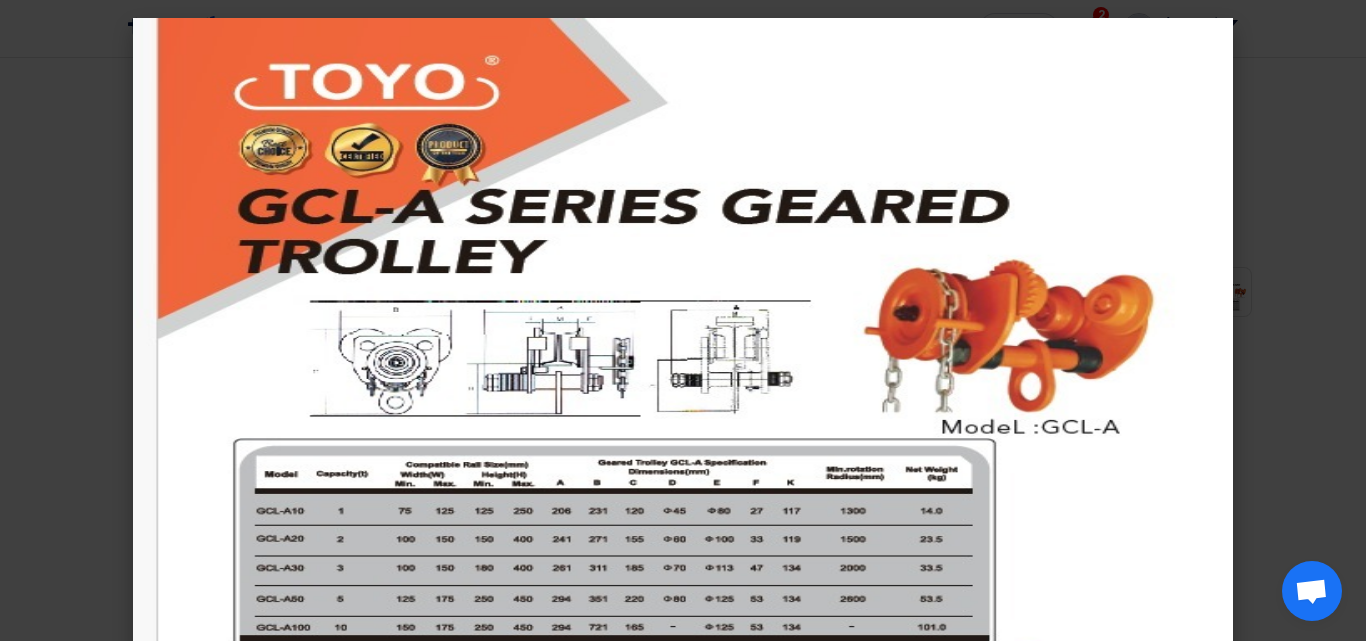 scroll, scrollTop: 35, scrollLeft: 0, axis: vertical 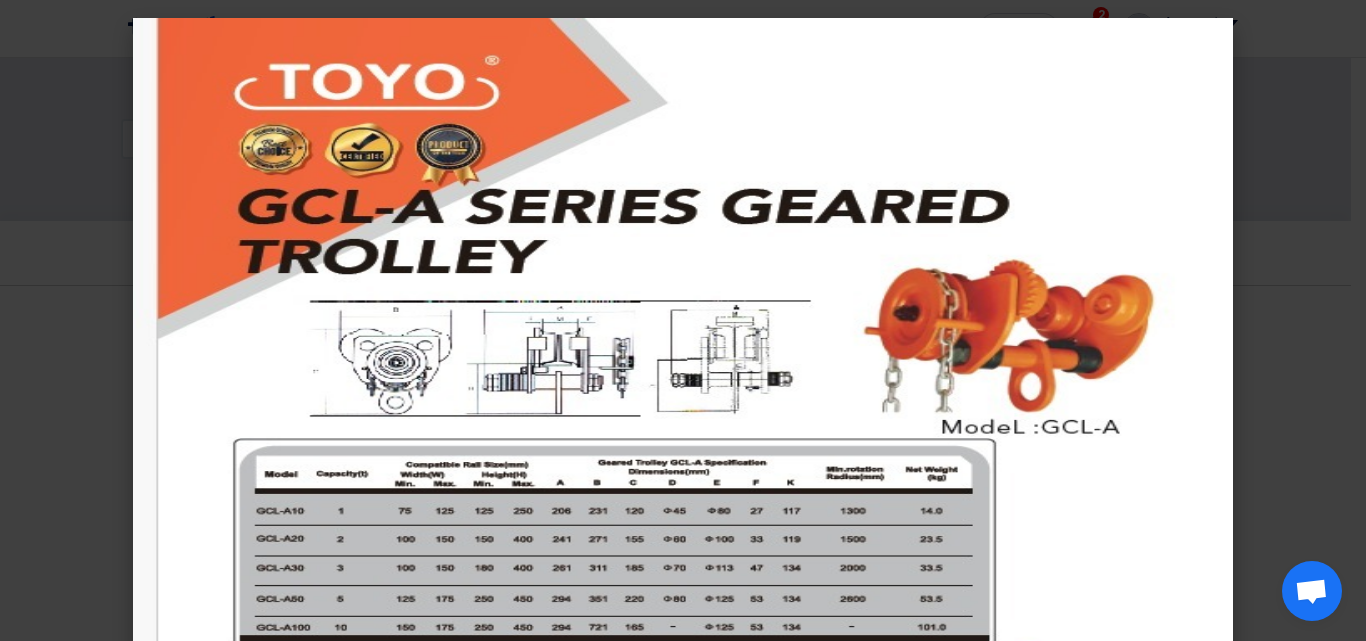 click 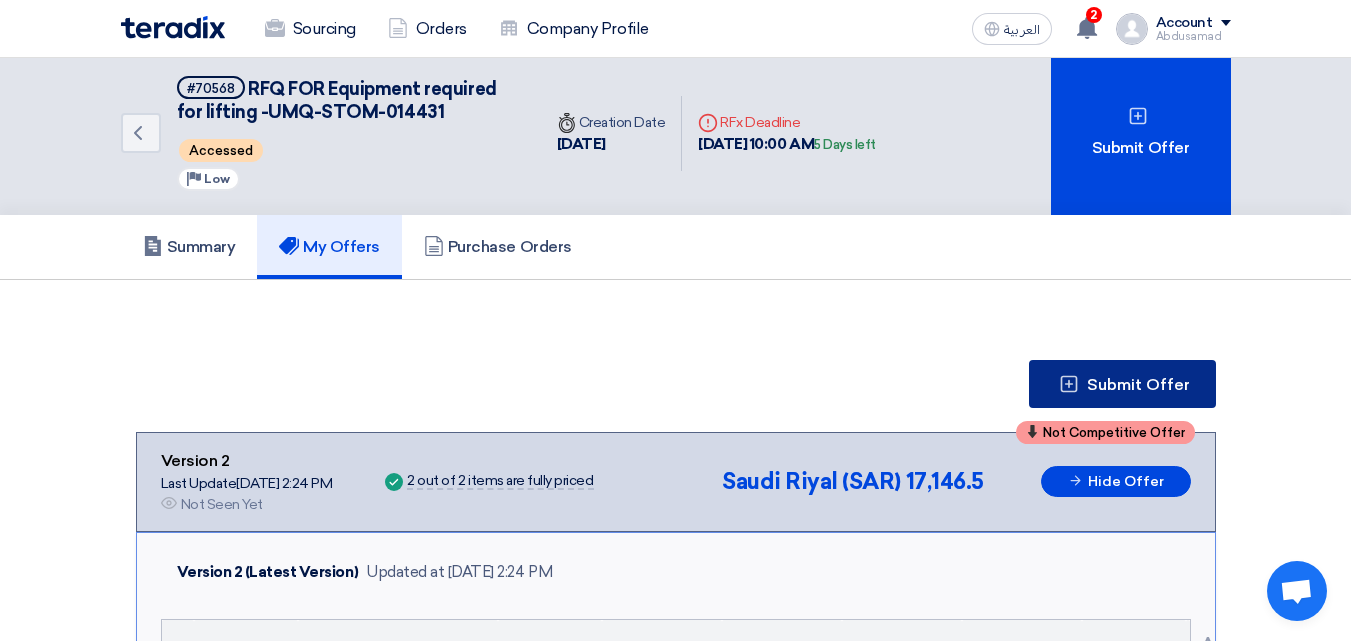 scroll, scrollTop: 0, scrollLeft: 0, axis: both 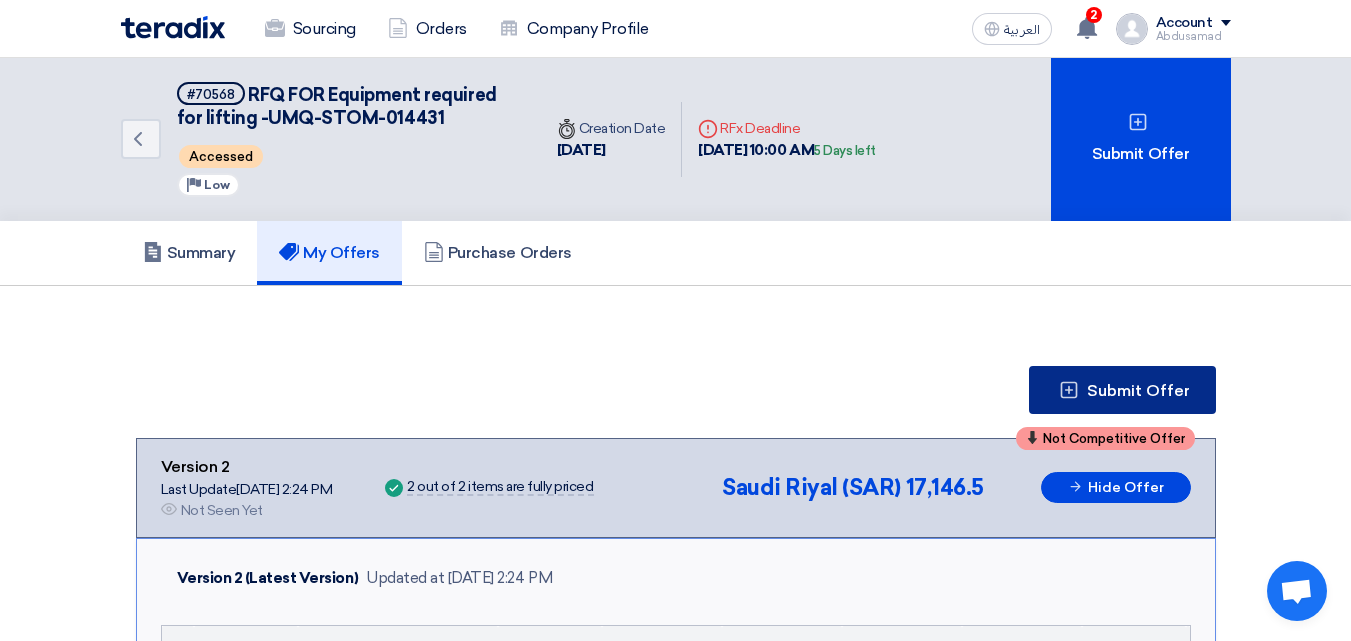 click on "Submit Offer" 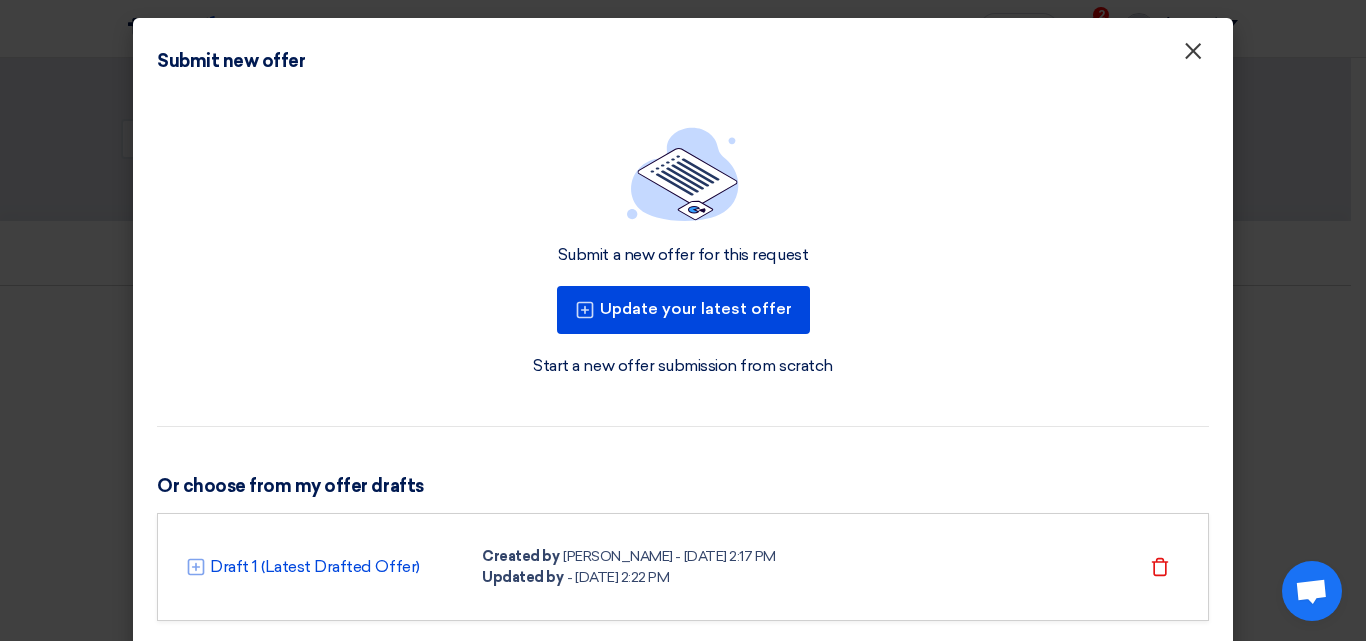 click on "×" 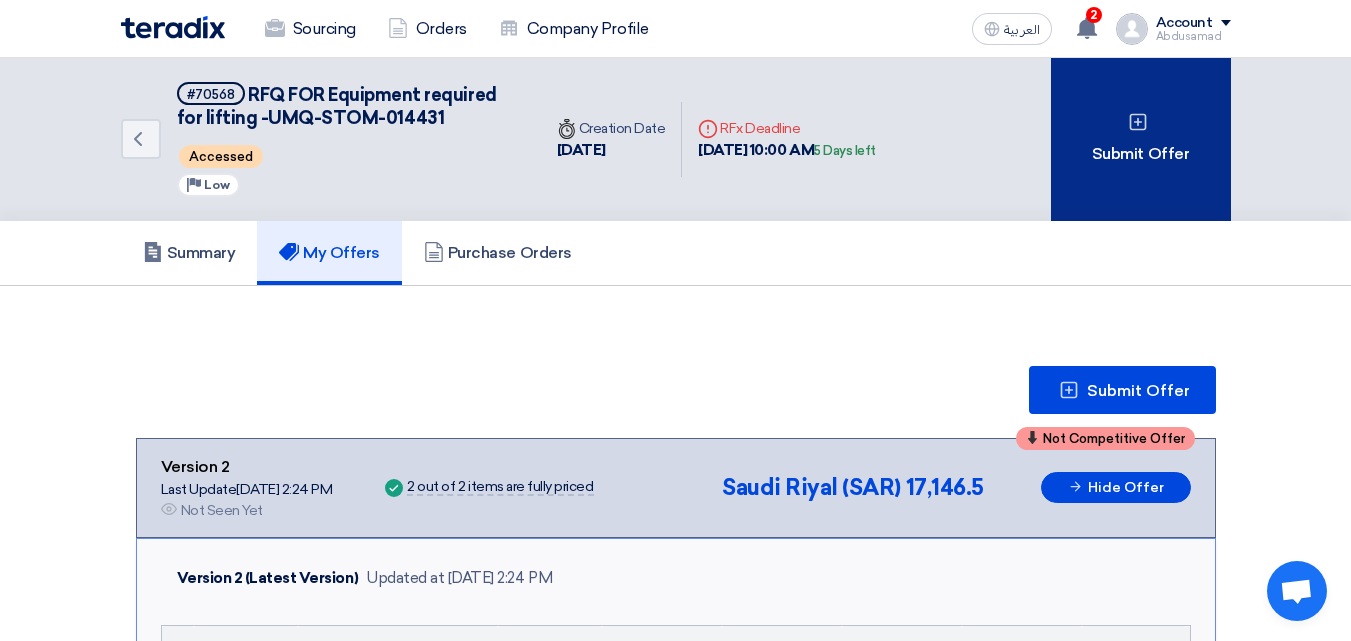 click on "Submit Offer" 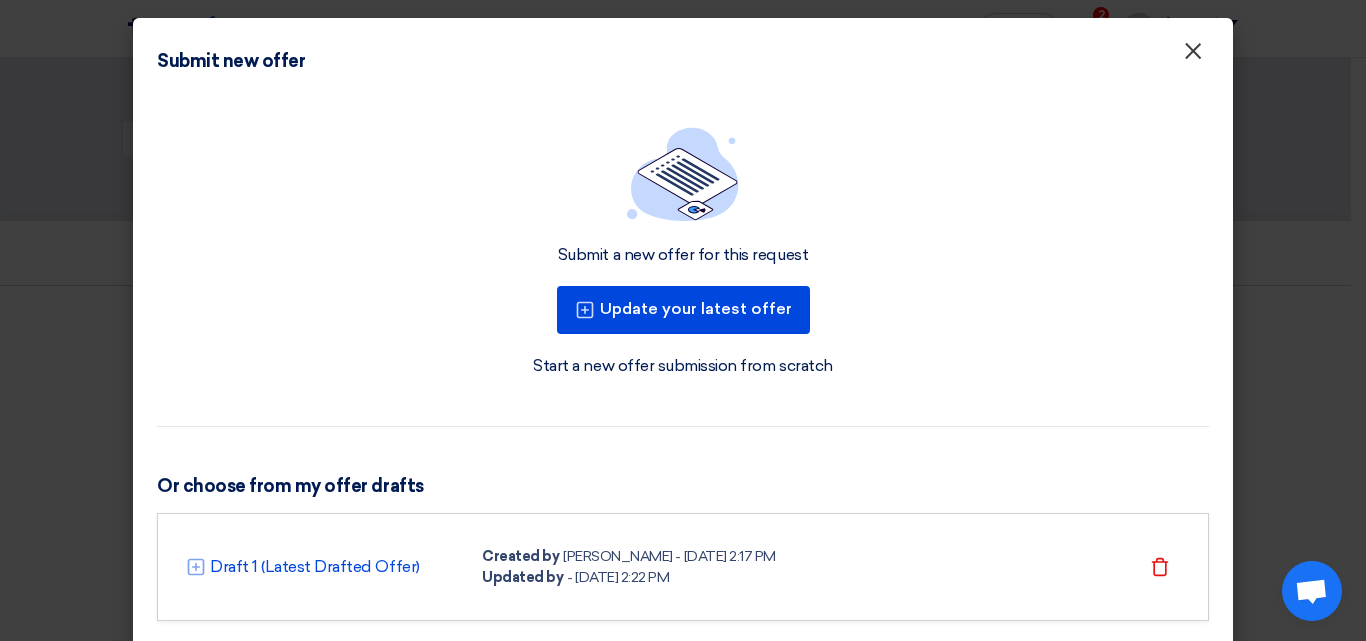 click on "×" 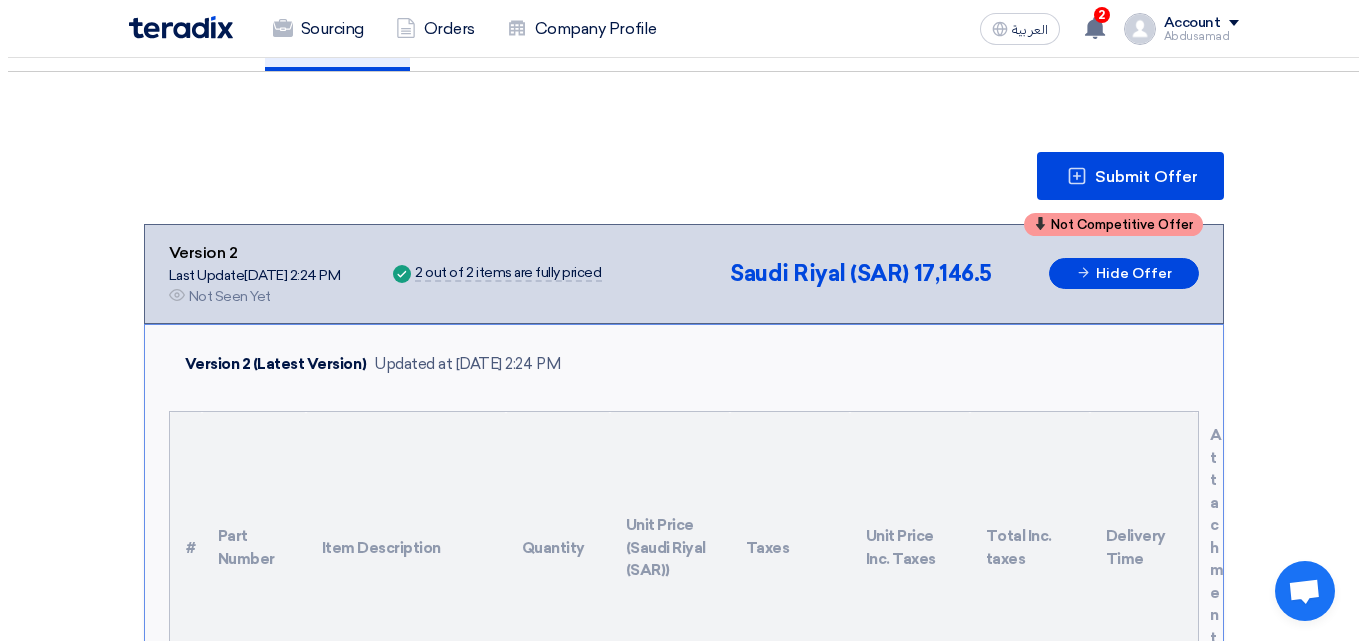 scroll, scrollTop: 200, scrollLeft: 0, axis: vertical 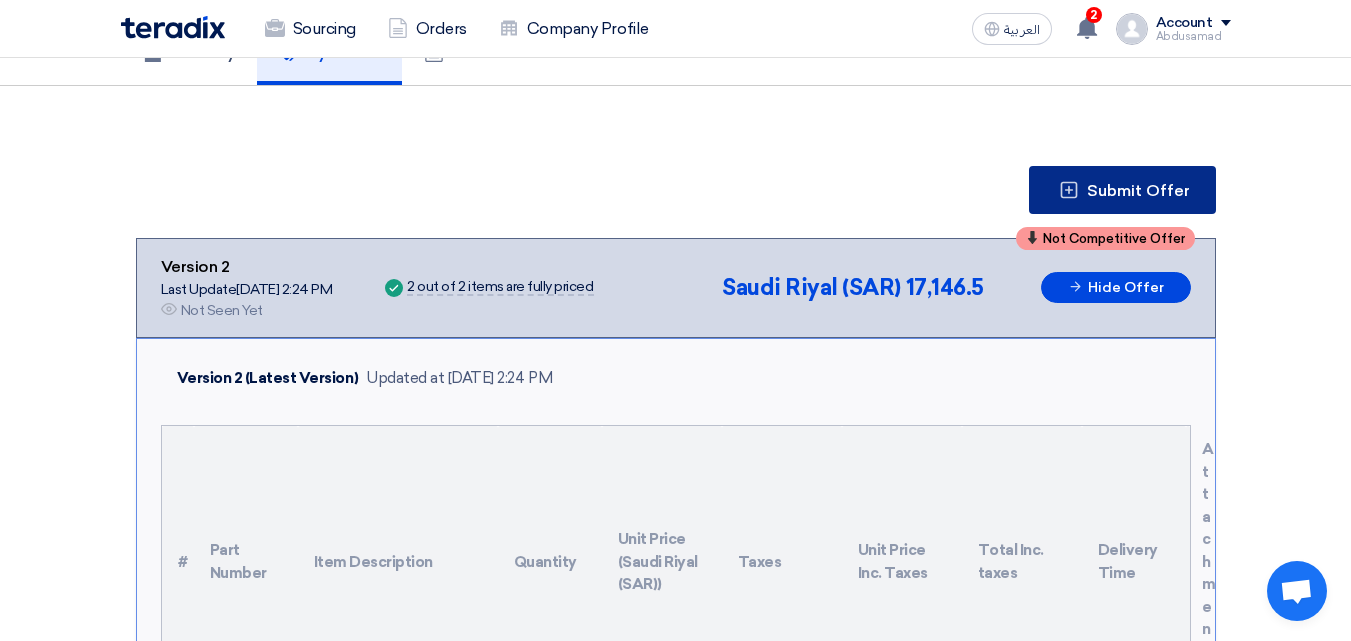click on "Submit Offer" 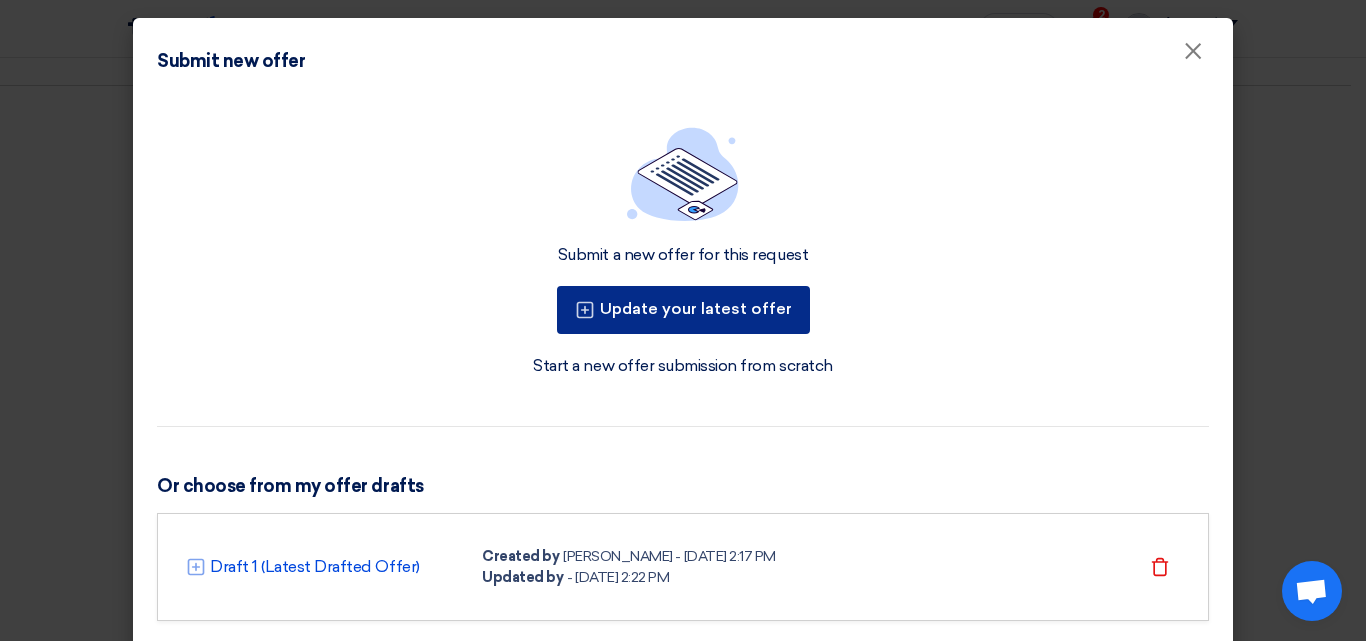 click on "Update your latest offer" 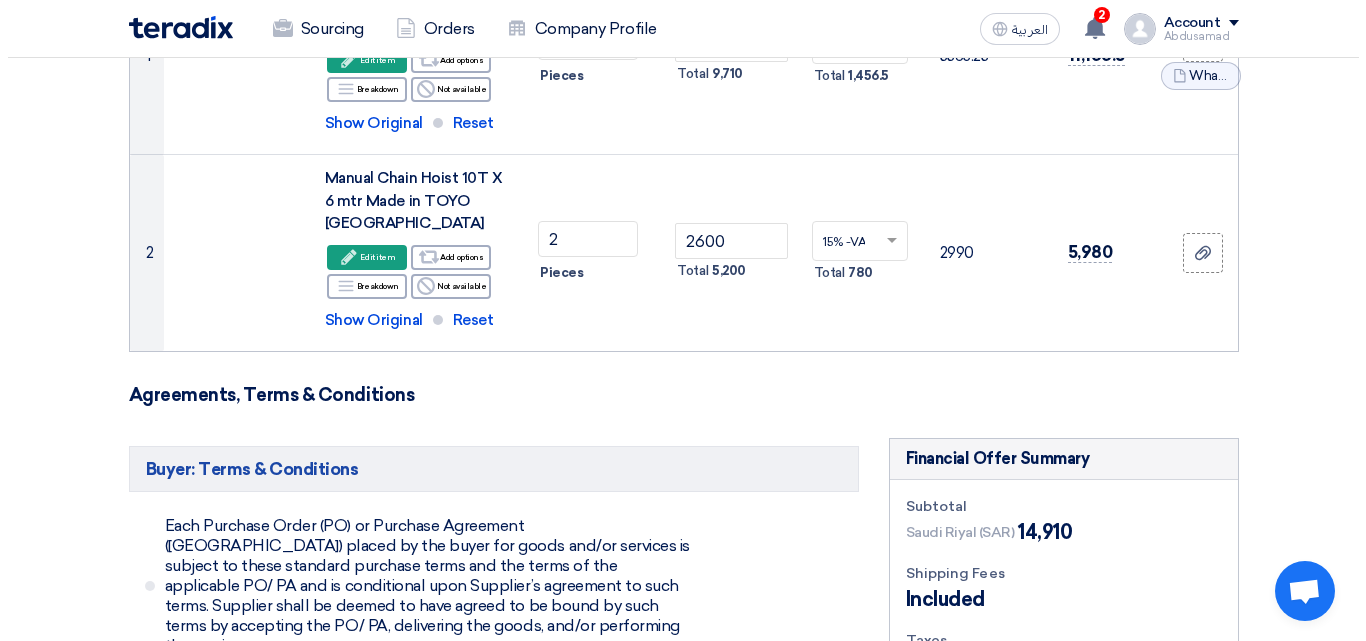 scroll, scrollTop: 700, scrollLeft: 0, axis: vertical 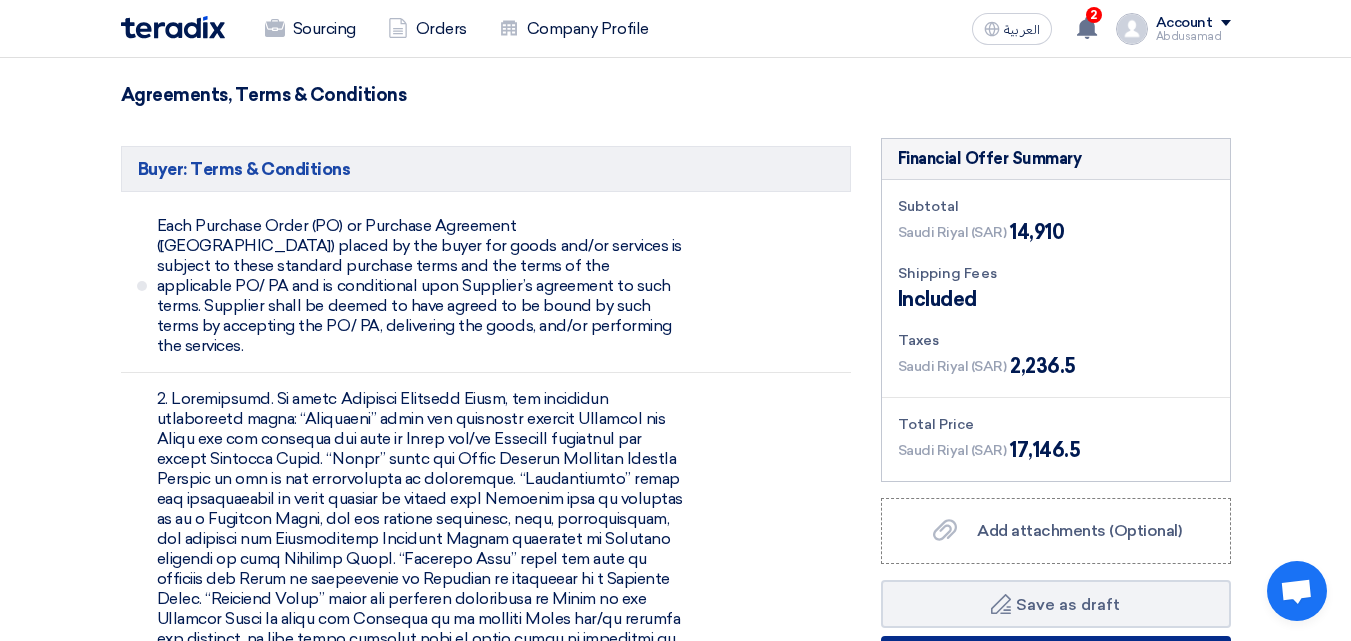 click on "Submit Offer" 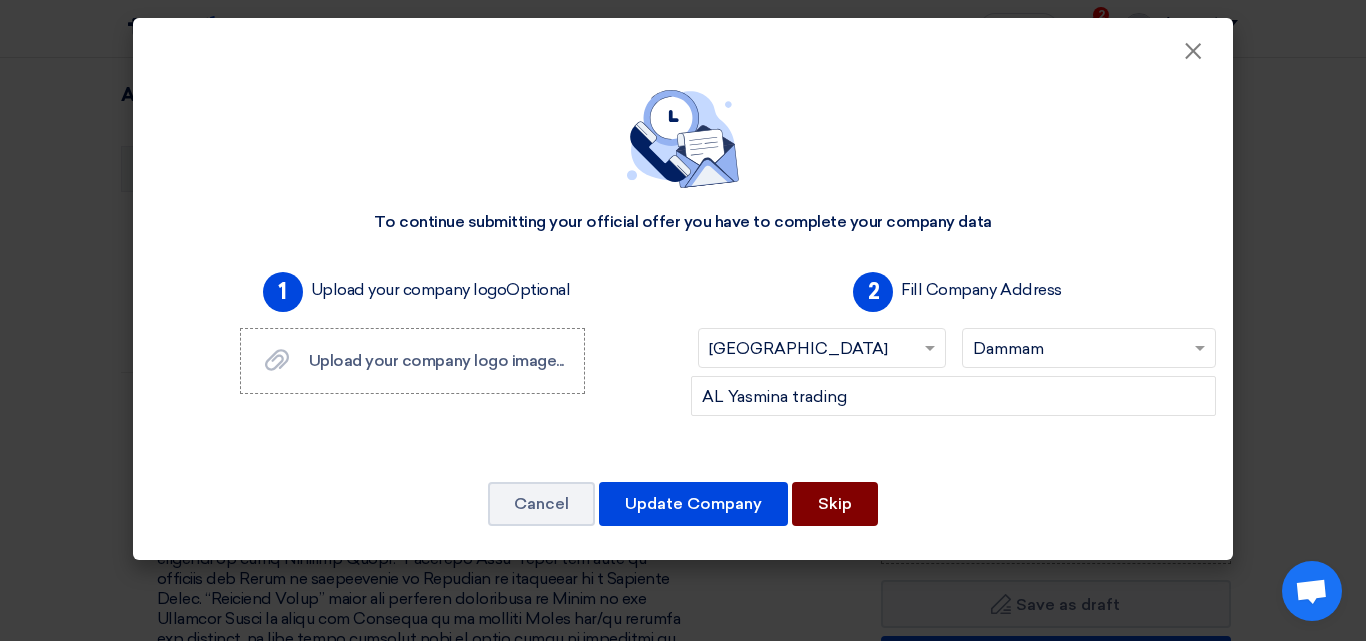 click on "Skip" 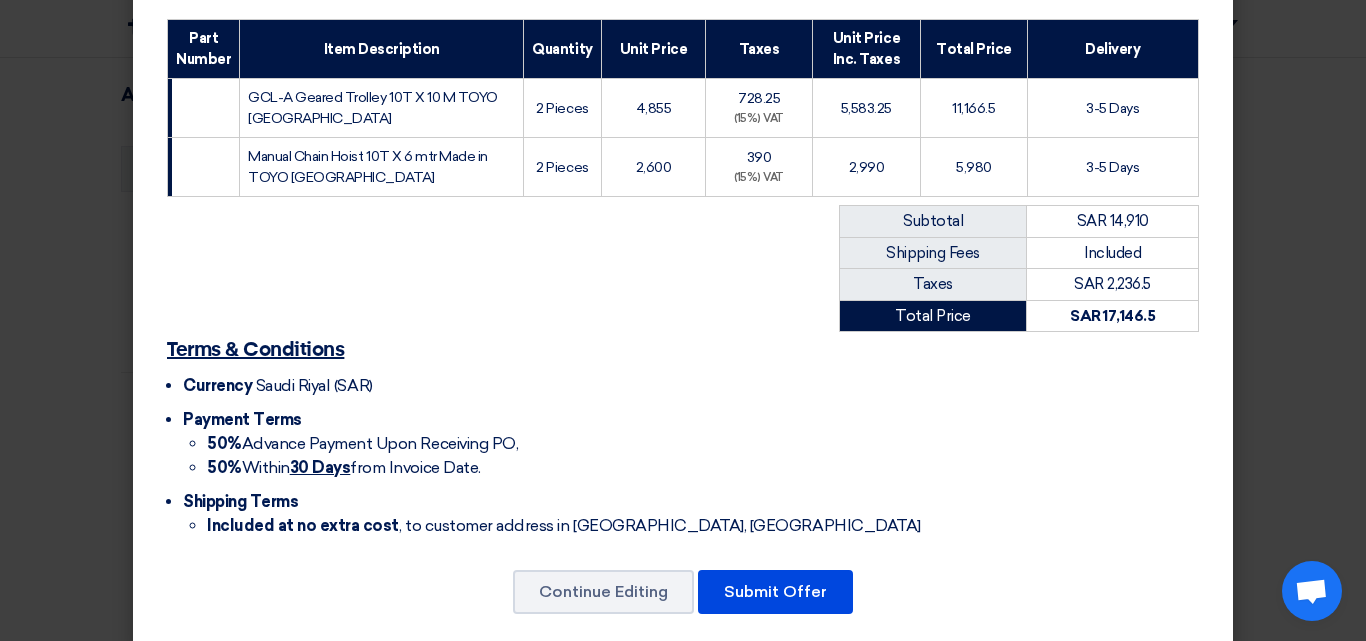scroll, scrollTop: 314, scrollLeft: 0, axis: vertical 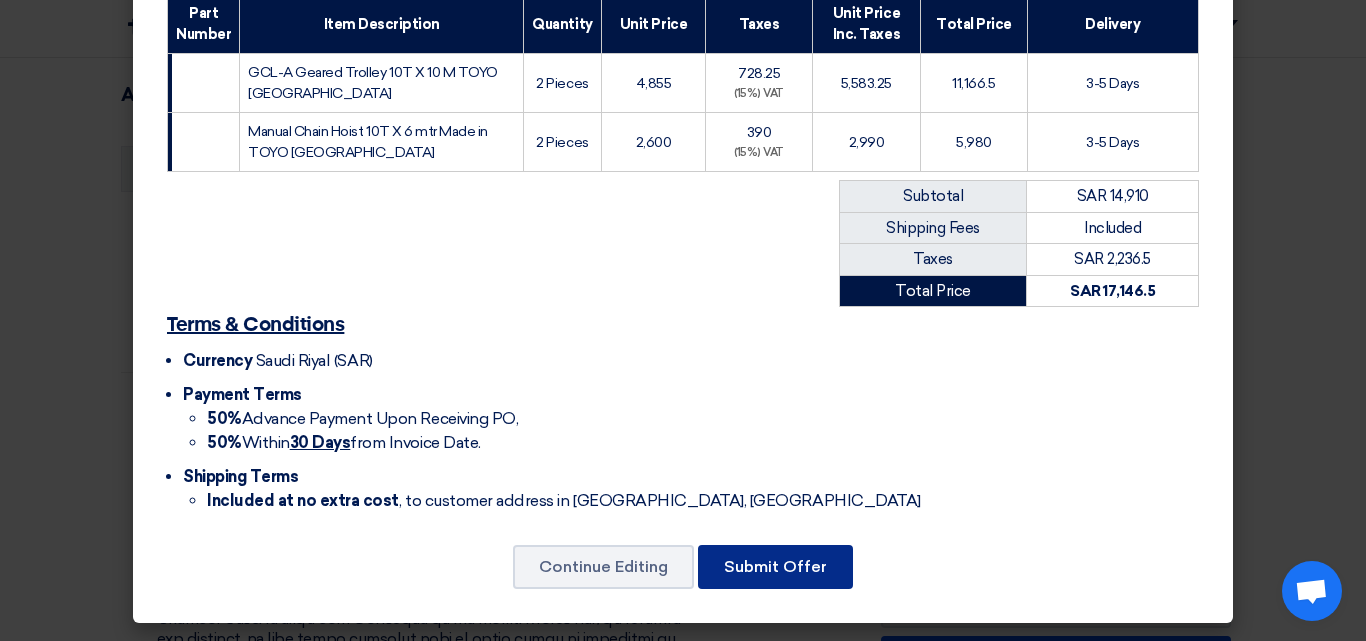 click on "Submit Offer" 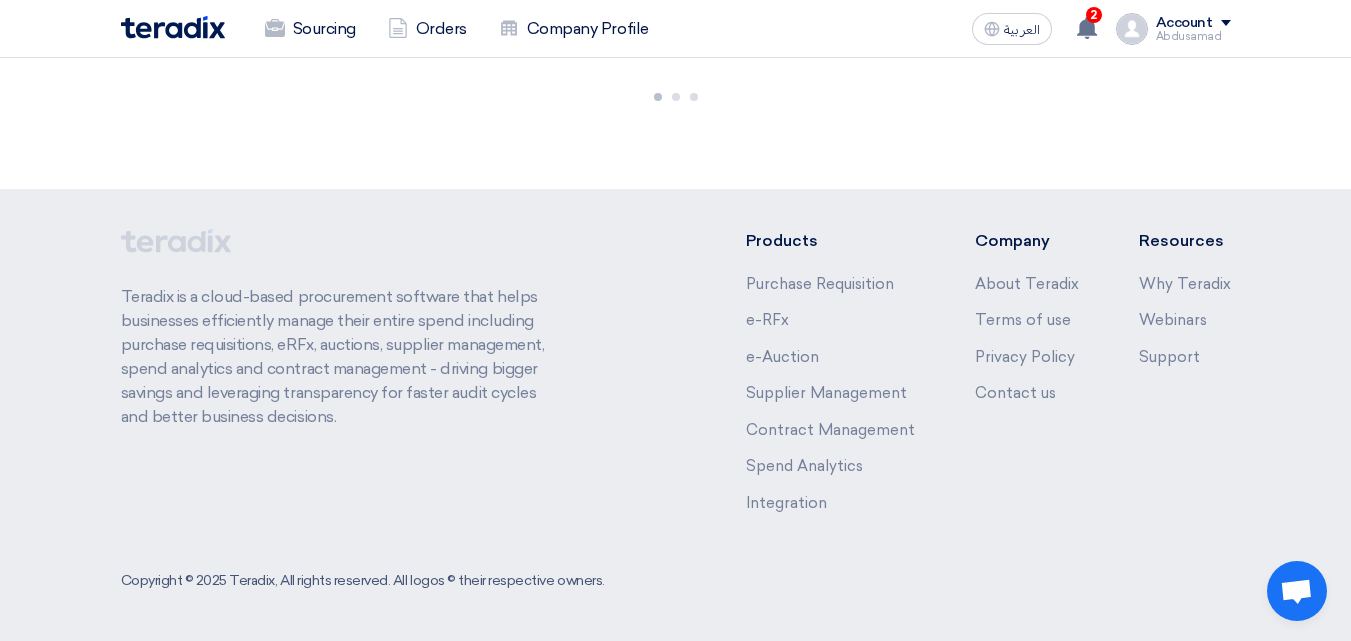 scroll, scrollTop: 1784, scrollLeft: 0, axis: vertical 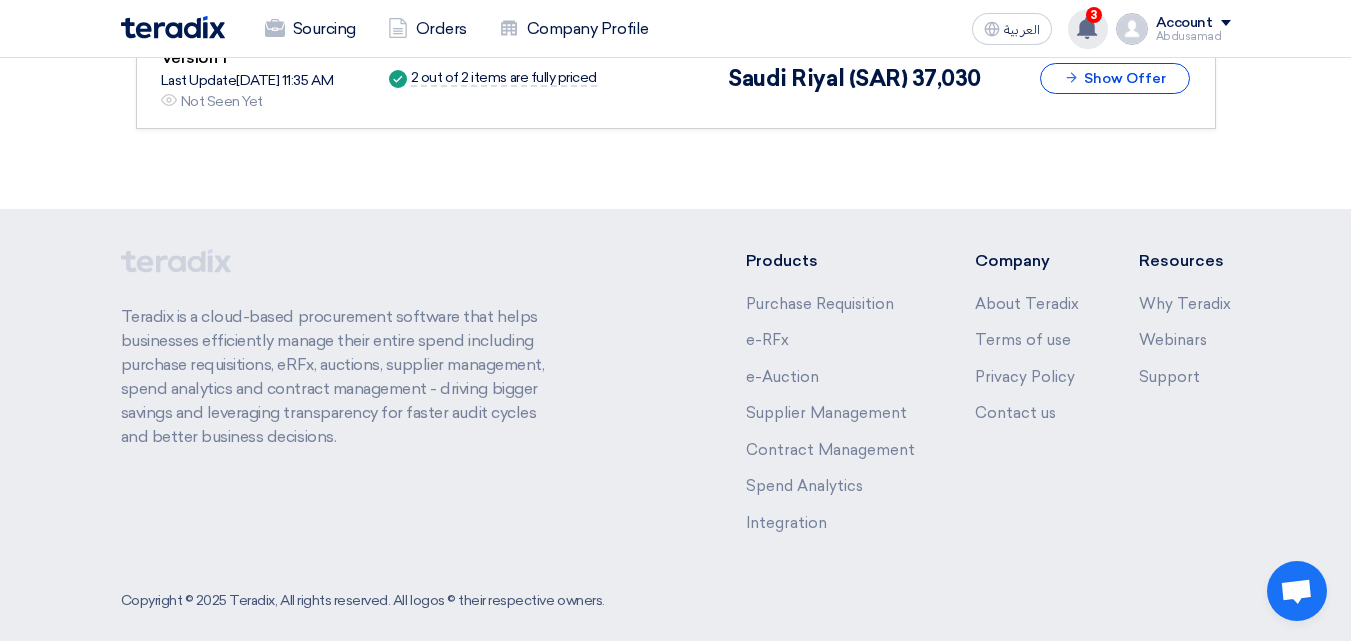click 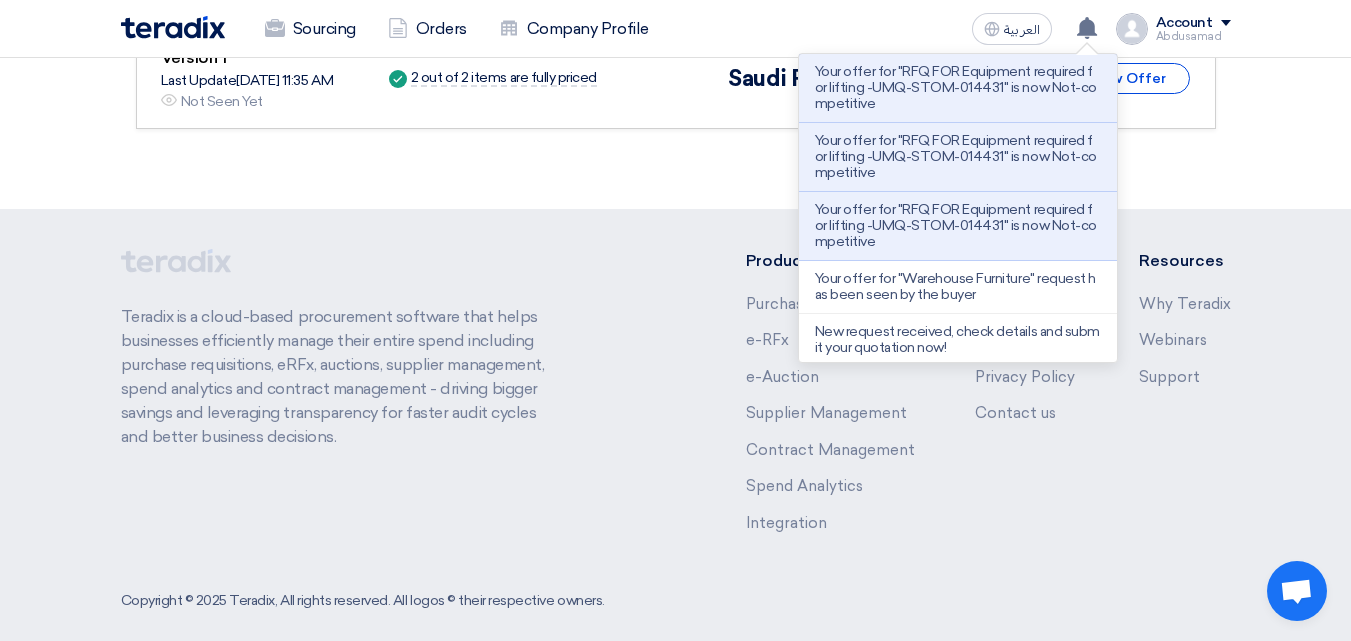 click on "Submit Offer
Not Competitive Offer
Version 3
Last Update
[DATE] 2:26 PM
Offer is Seen
Not Seen Yet
Success 17,146.5 1" 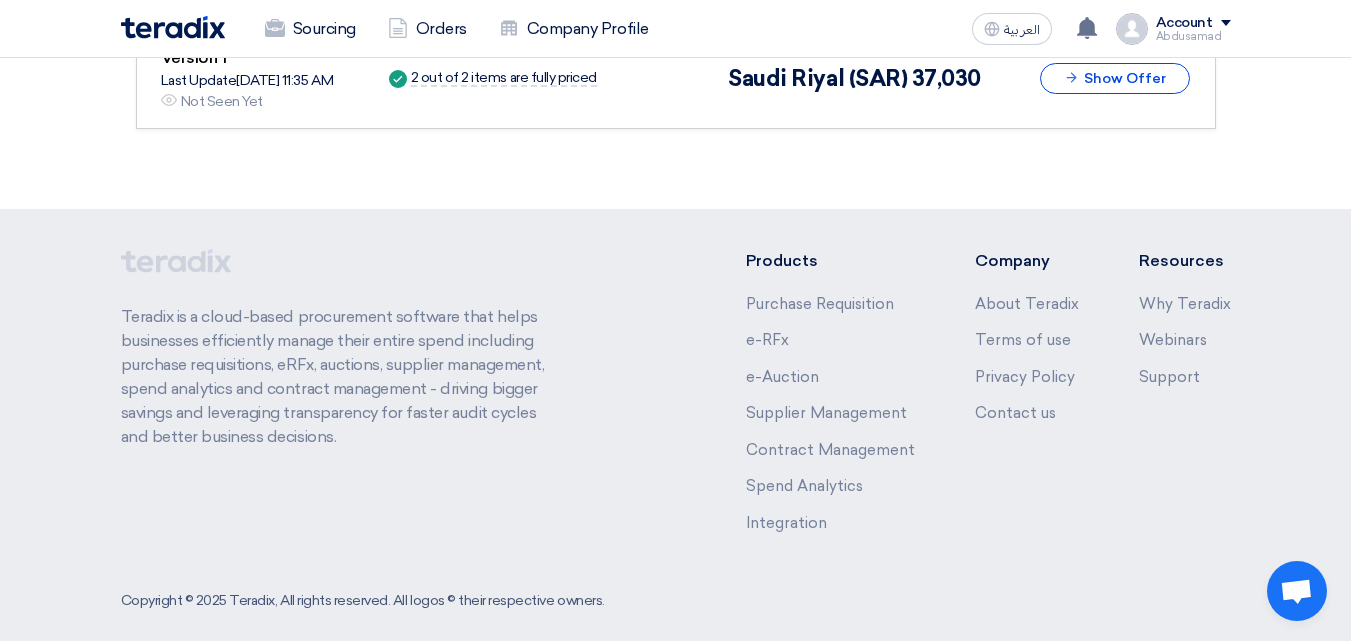 scroll, scrollTop: 0, scrollLeft: 0, axis: both 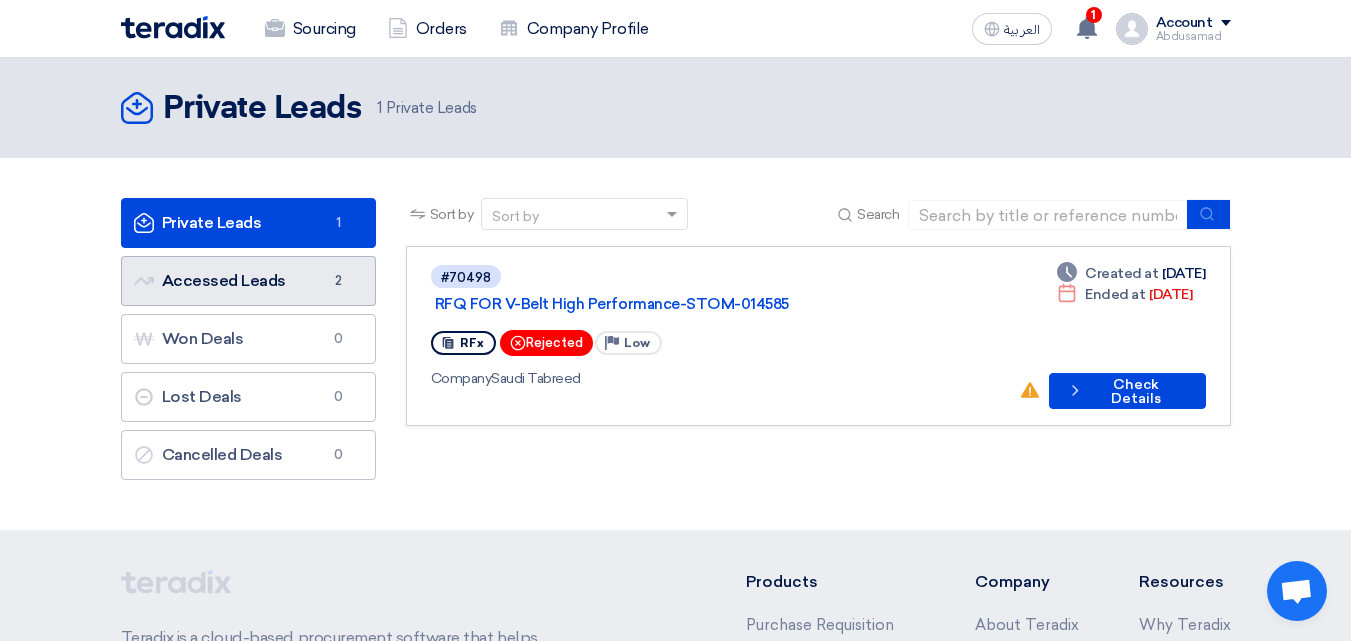 click on "Accessed Leads
Accessed Leads
2" 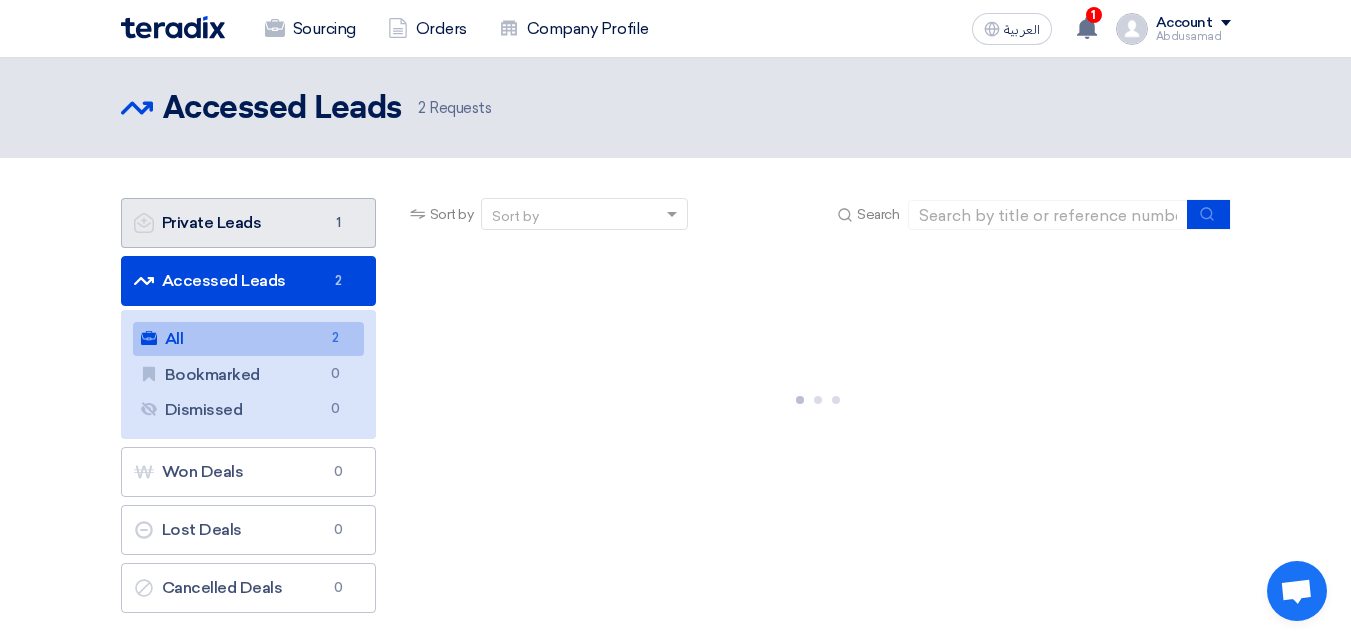 click on "Private Leads
Private Leads
1" 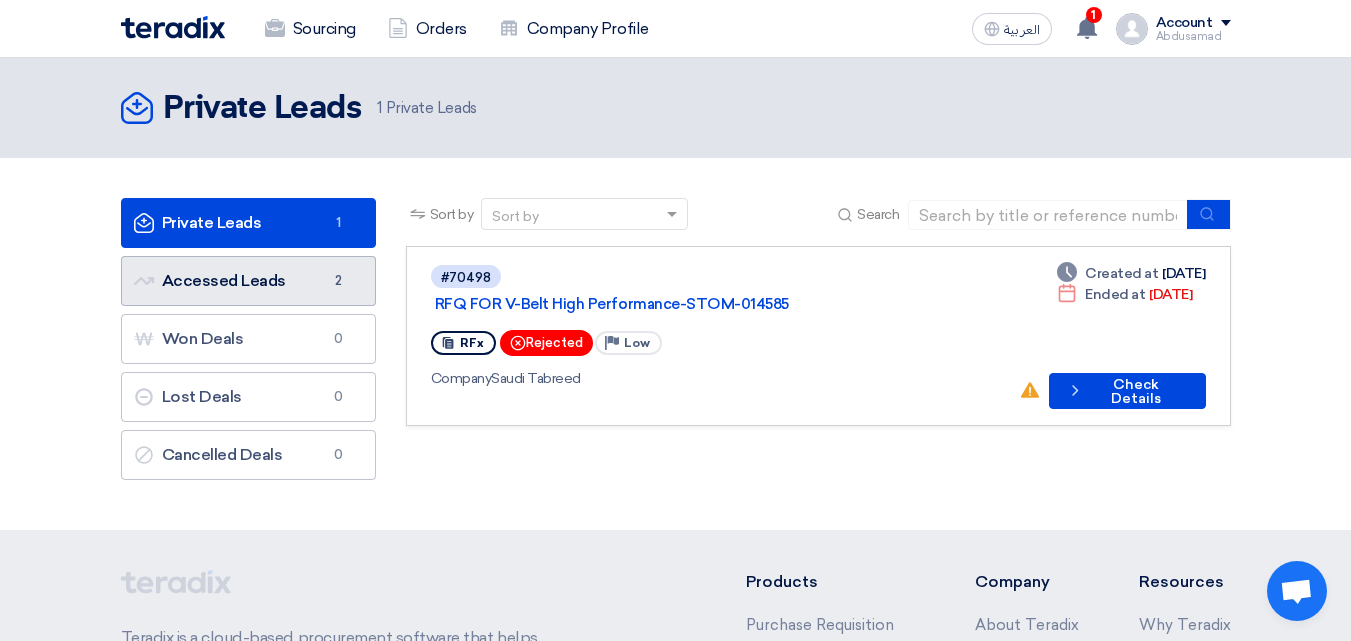 click on "Accessed Leads
Accessed Leads
2" 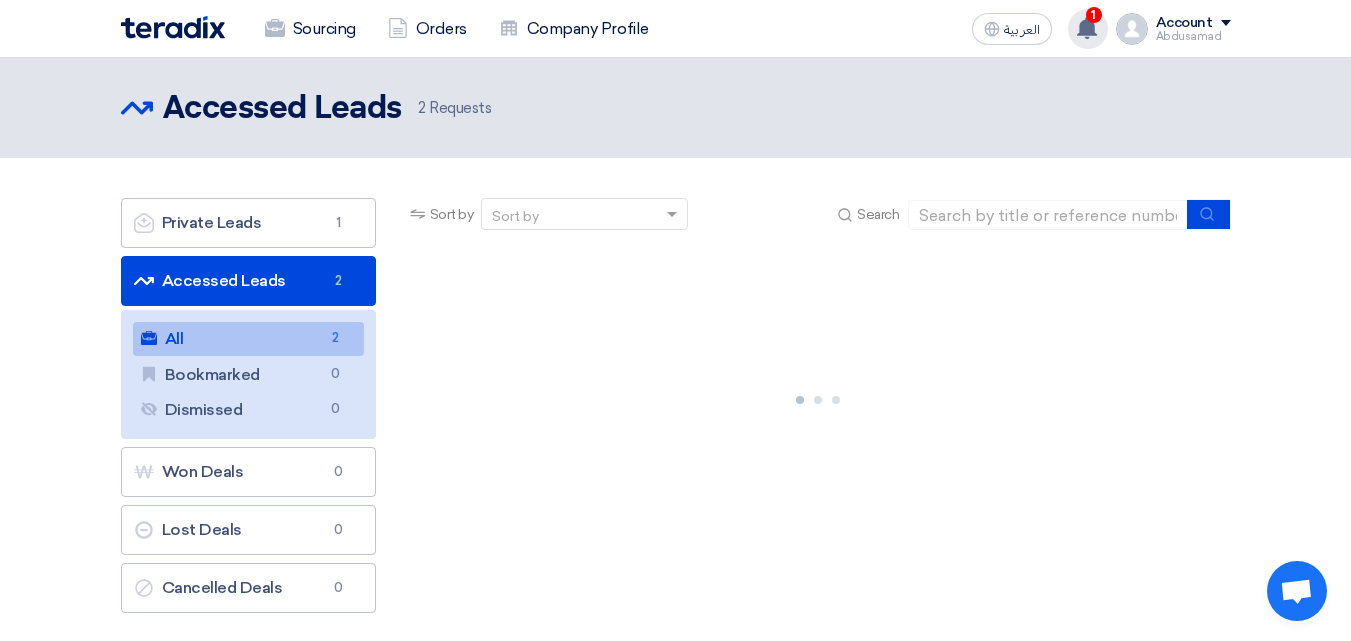 click 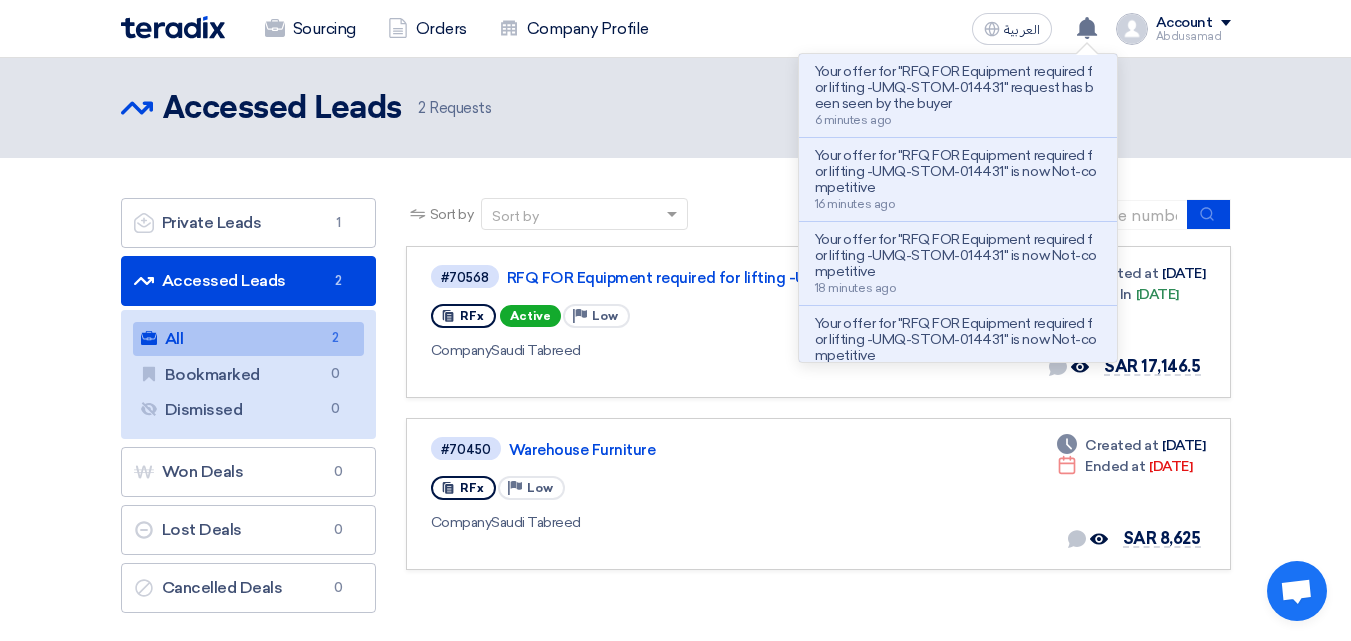click on "Accessed Leads
Accessed Leads
2
Requests" 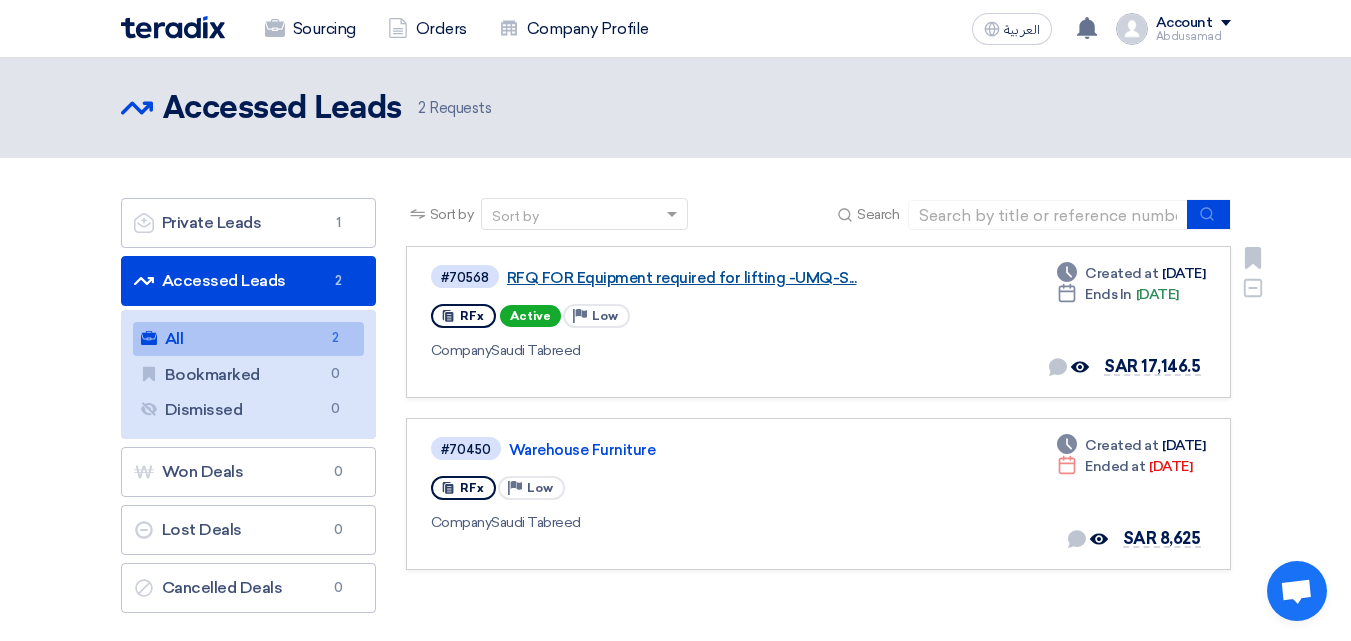 click on "RFQ FOR Equipment required for lifting -UMQ-S..." 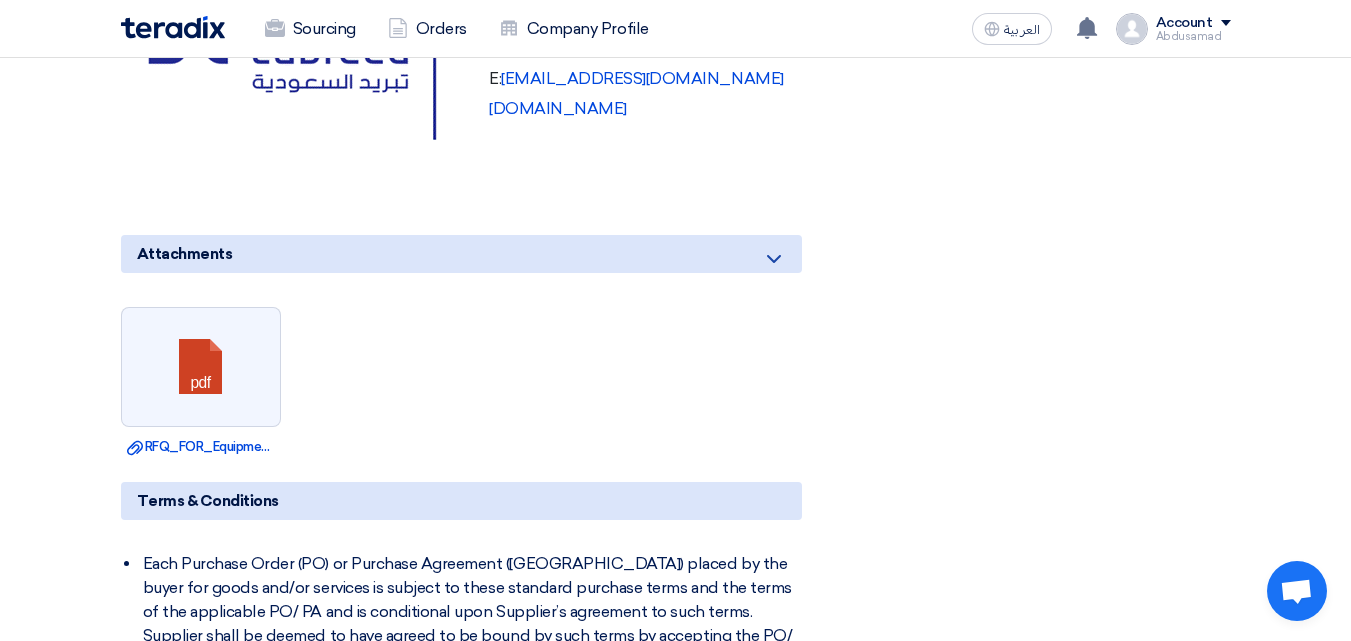 scroll, scrollTop: 1200, scrollLeft: 0, axis: vertical 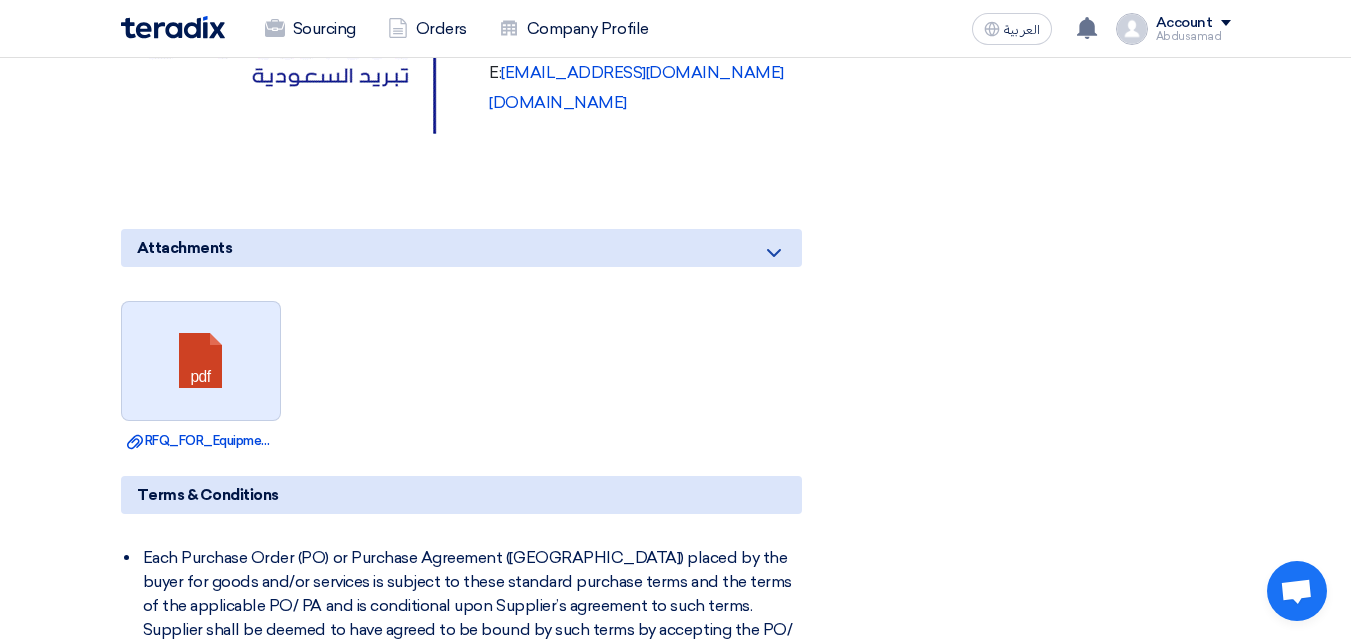 click at bounding box center (202, 362) 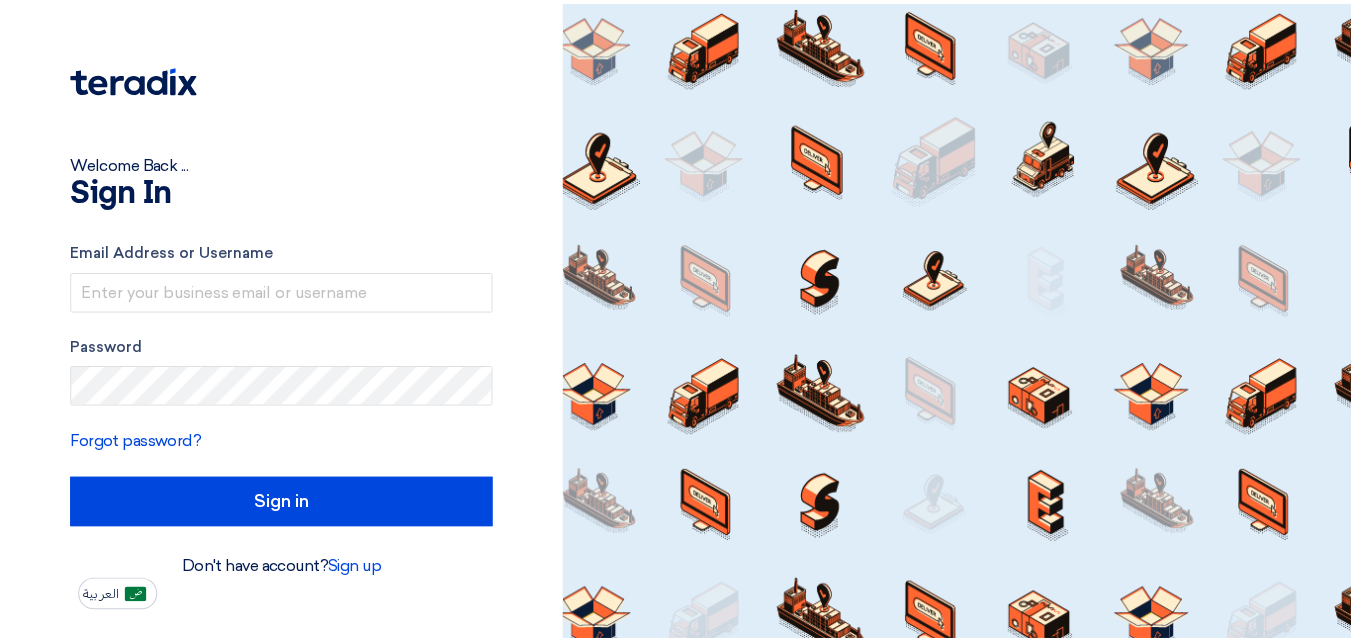 scroll, scrollTop: 0, scrollLeft: 0, axis: both 